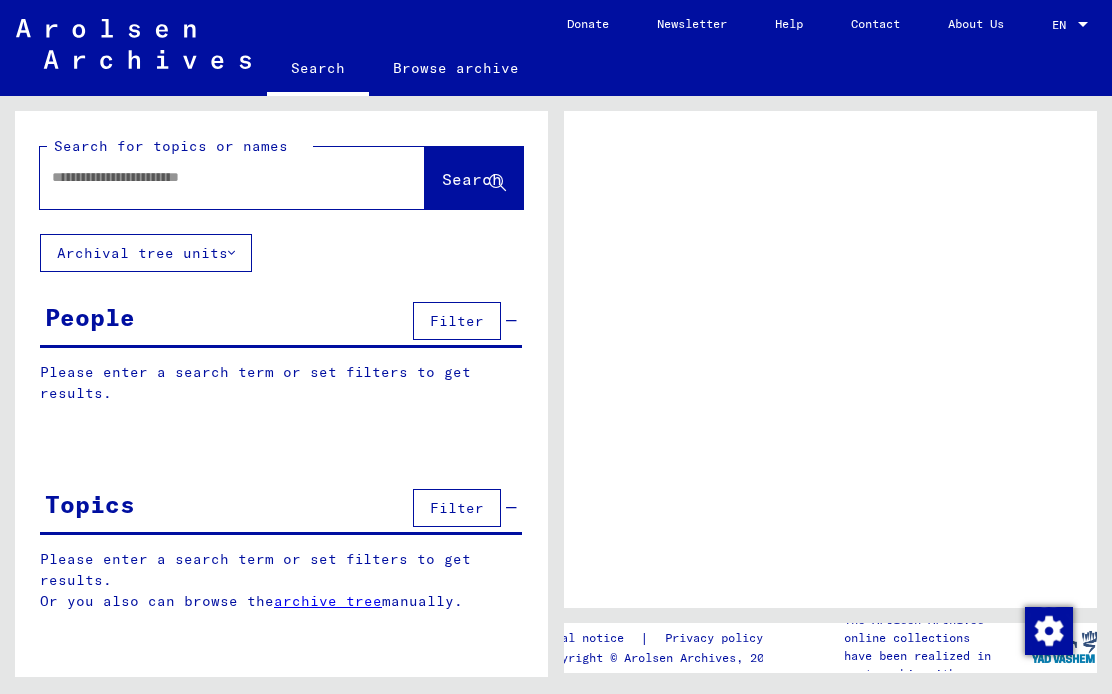 scroll, scrollTop: 0, scrollLeft: 0, axis: both 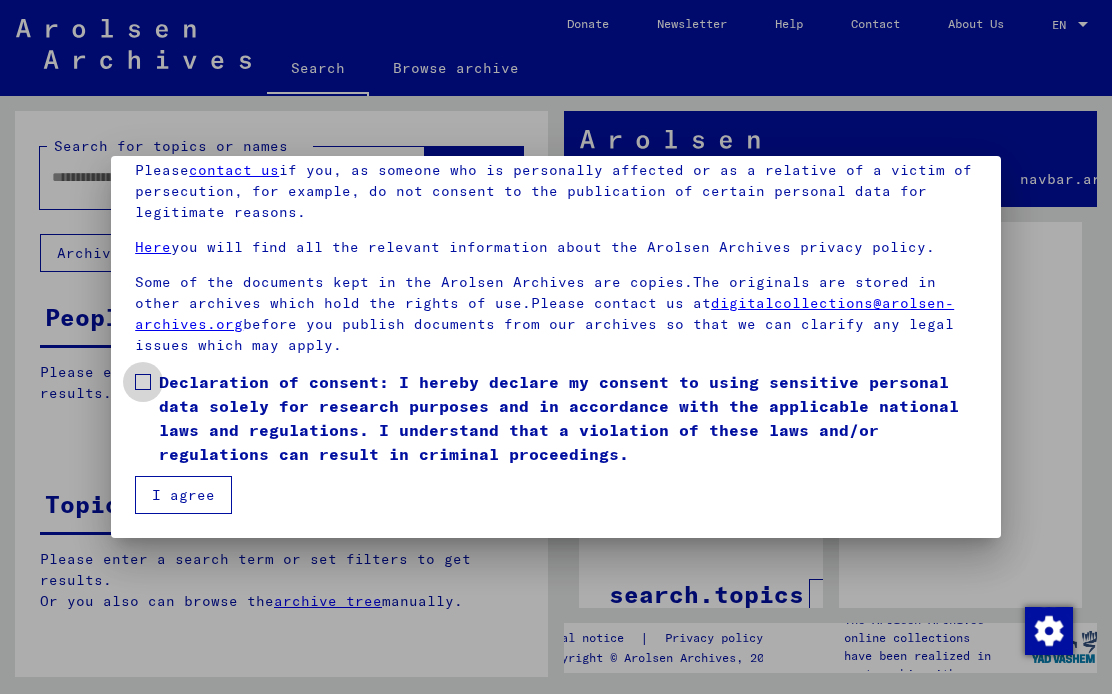click at bounding box center (143, 382) 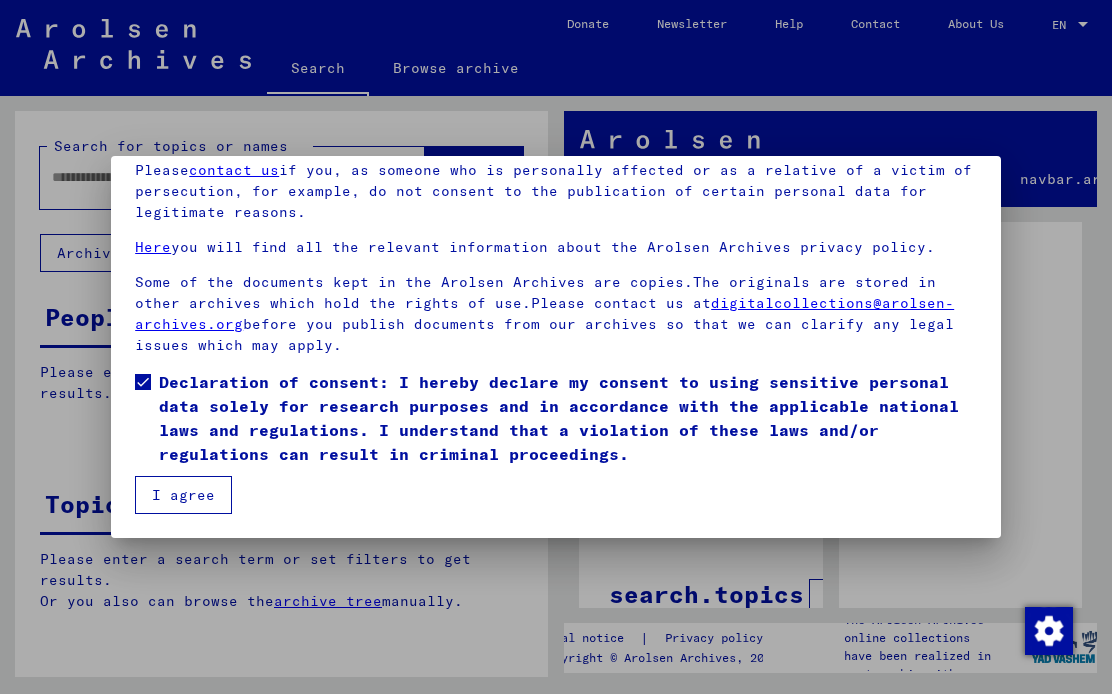 click on "I agree" at bounding box center [183, 495] 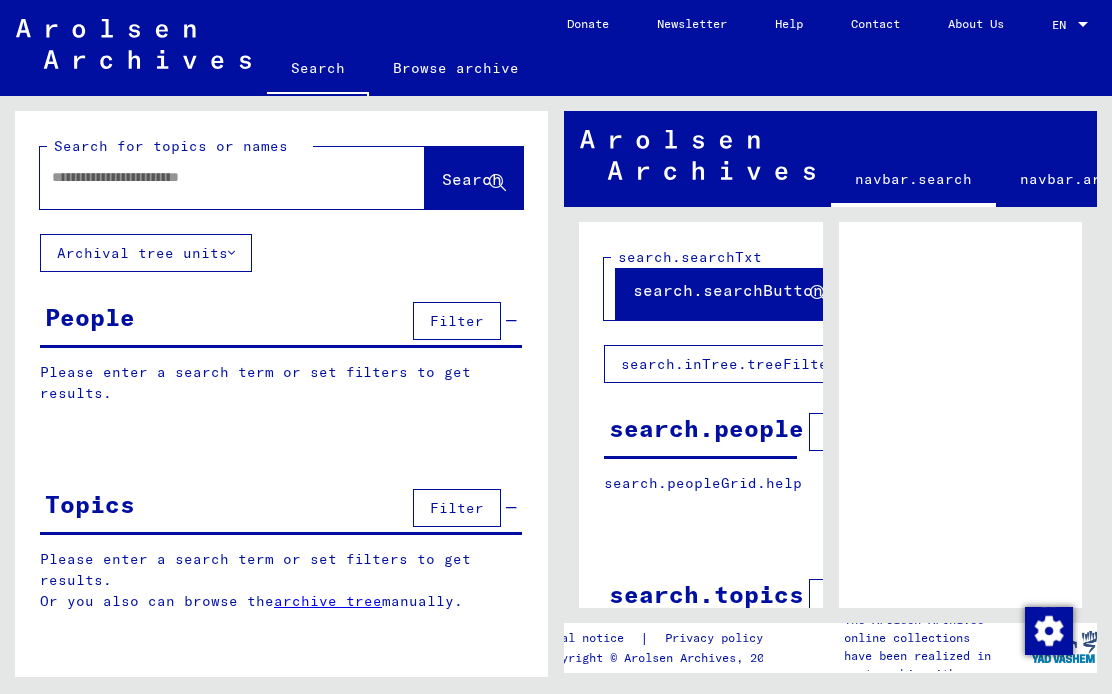 click at bounding box center (214, 177) 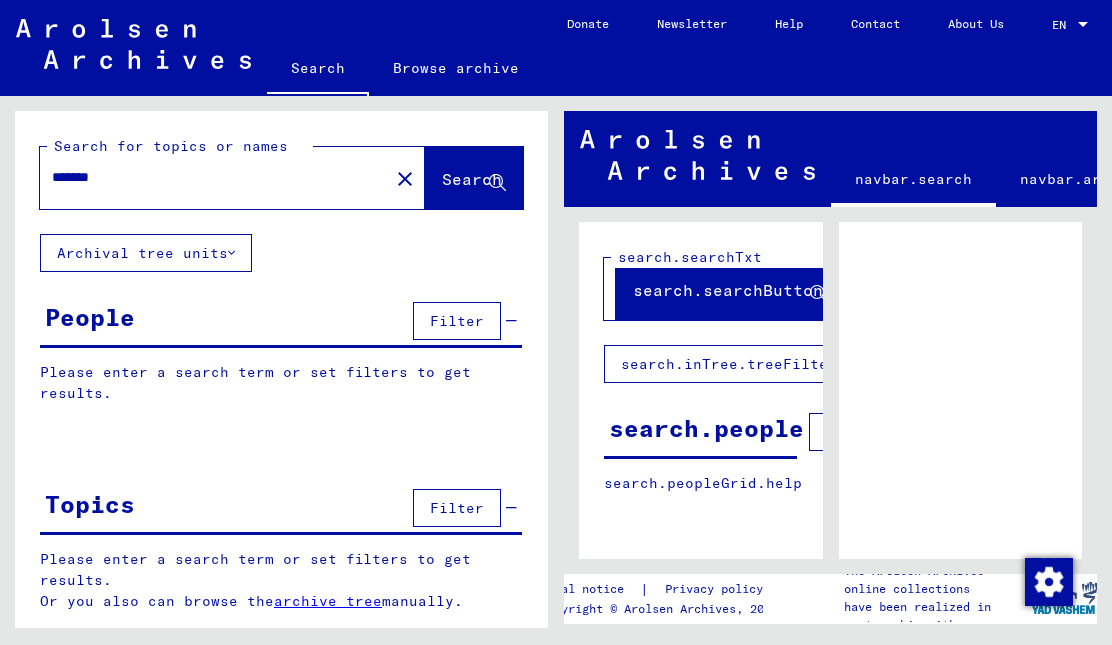 click on "Search" at bounding box center (472, 179) 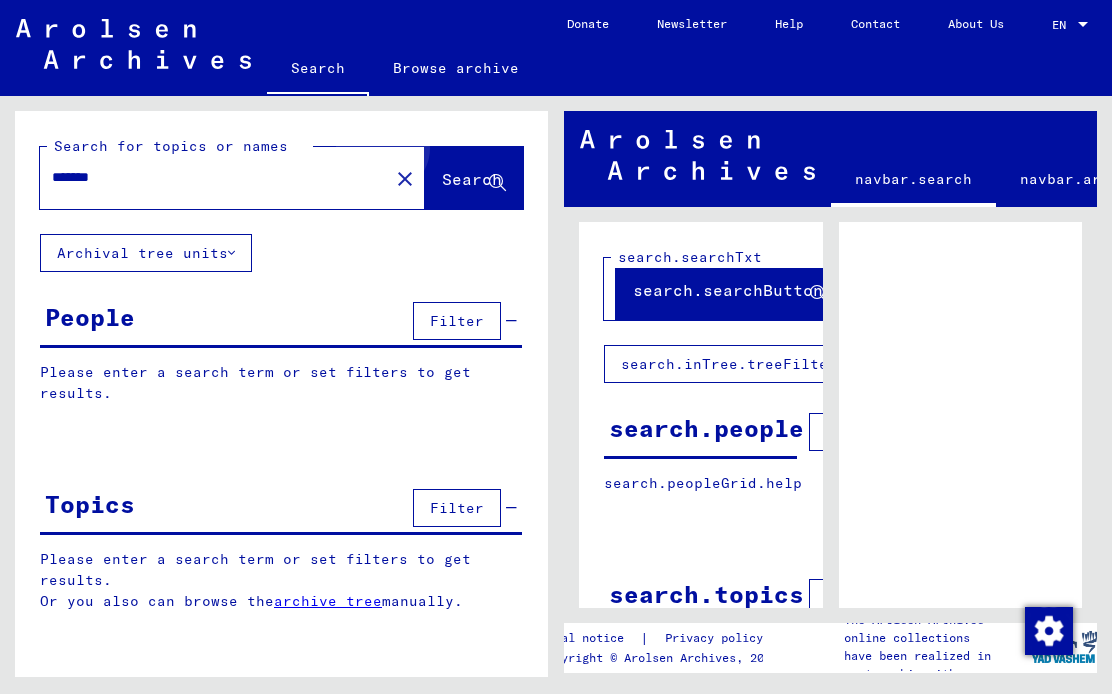 click on "Search" at bounding box center (472, 179) 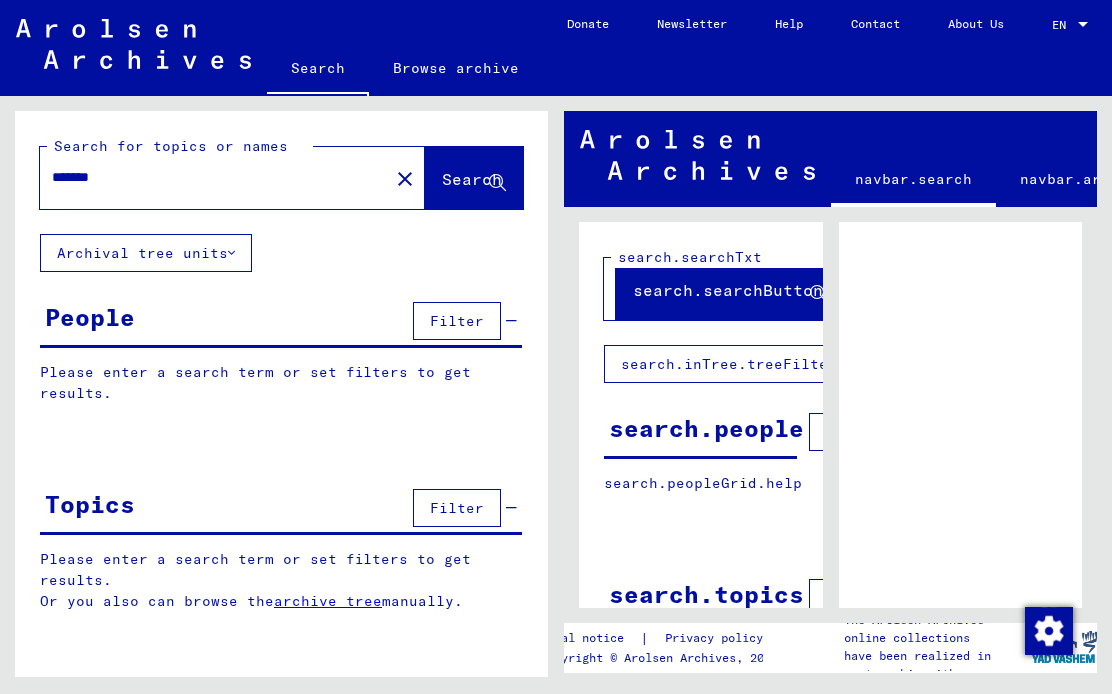 click on "Search" at bounding box center (472, 179) 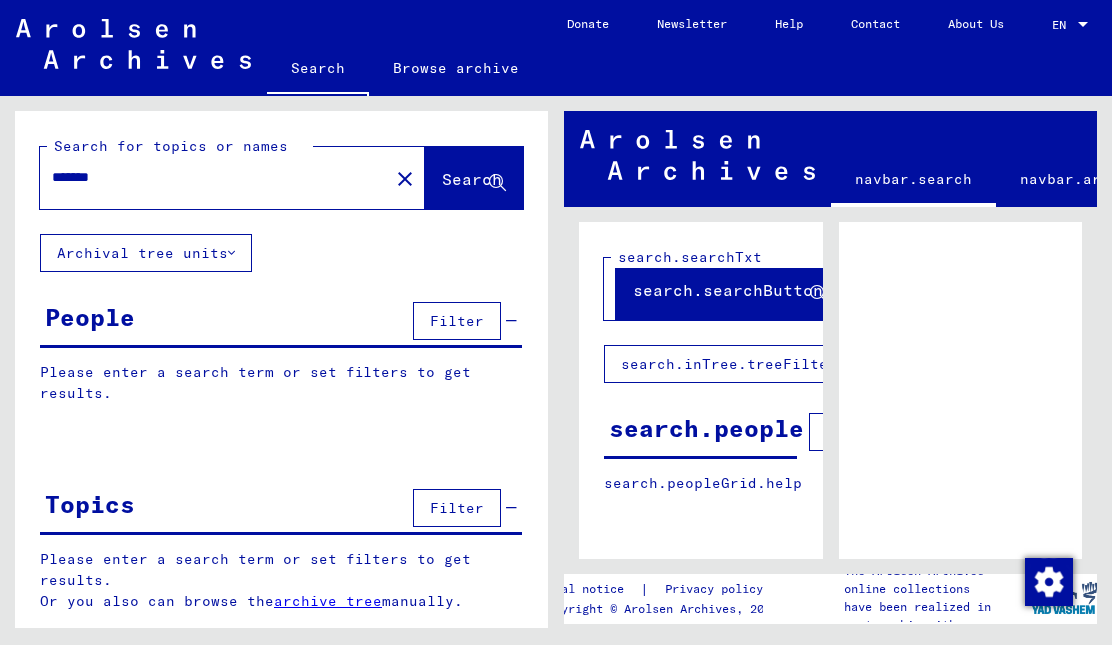 click on "Search" at bounding box center (472, 179) 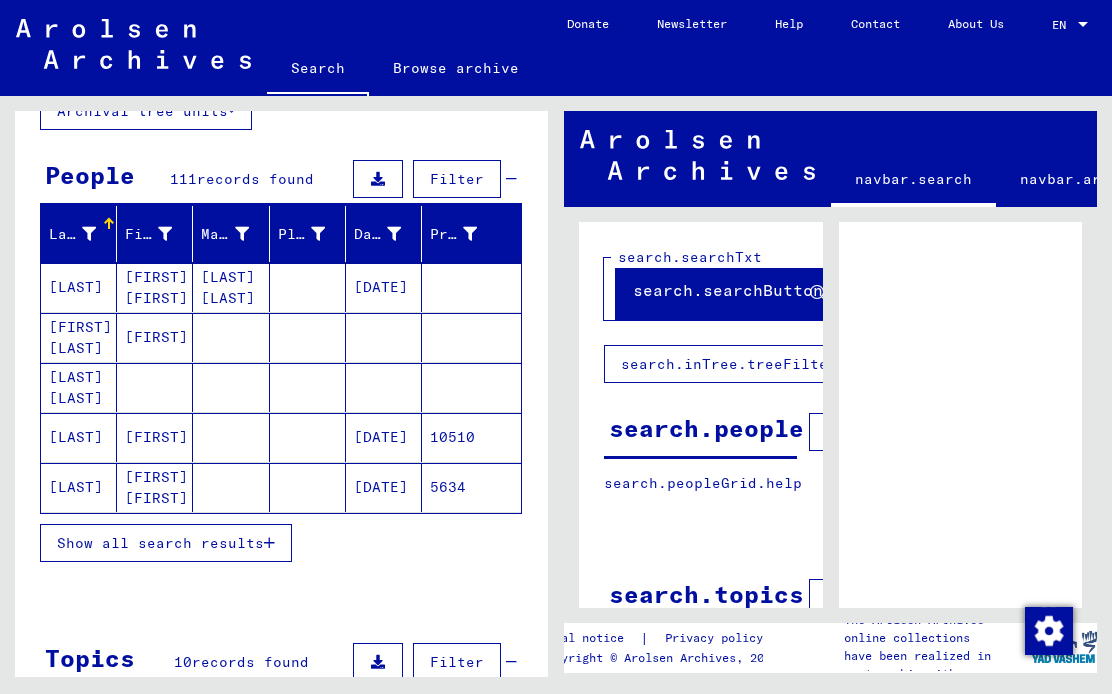 scroll, scrollTop: 144, scrollLeft: 0, axis: vertical 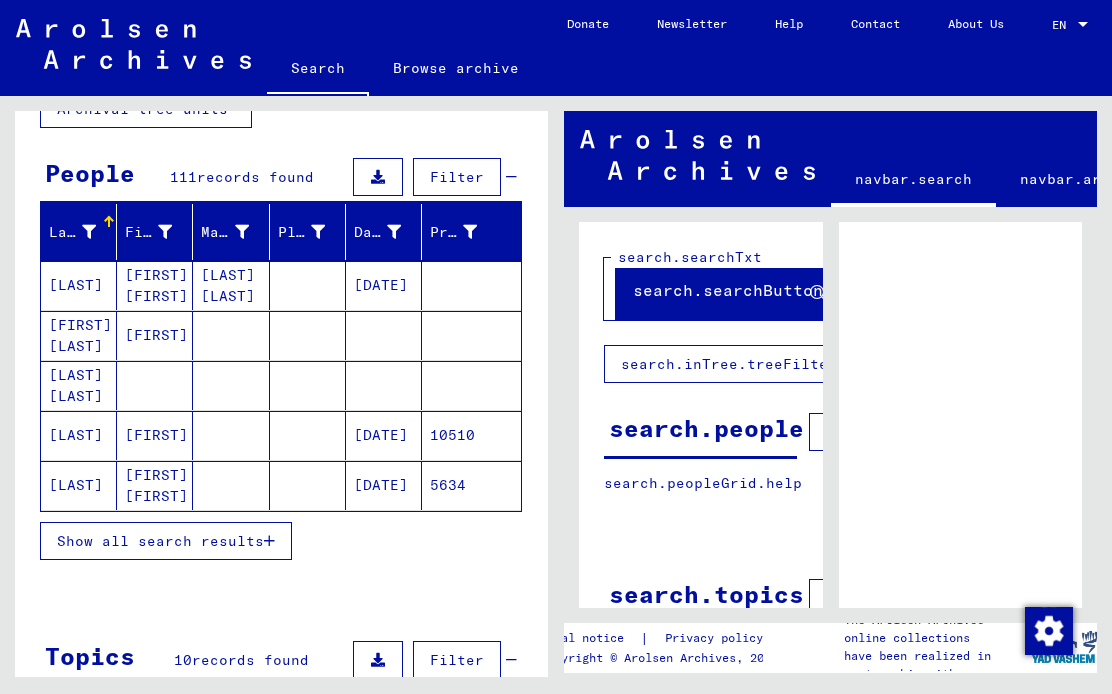 click on "Show all search results" at bounding box center (160, 541) 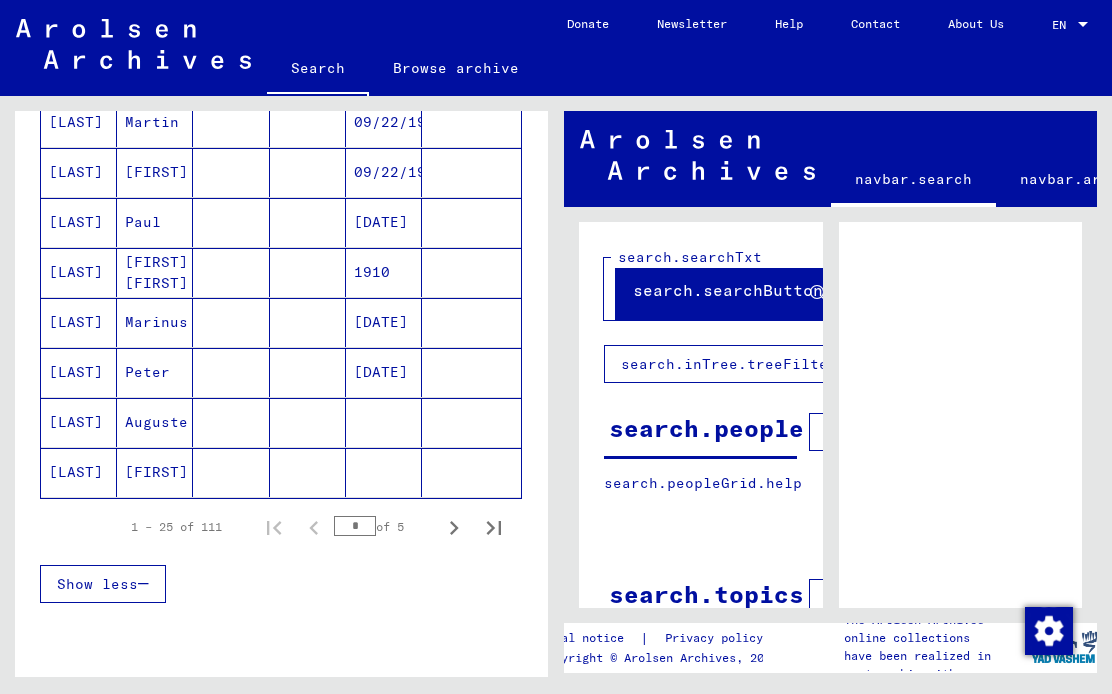 scroll, scrollTop: 1158, scrollLeft: 0, axis: vertical 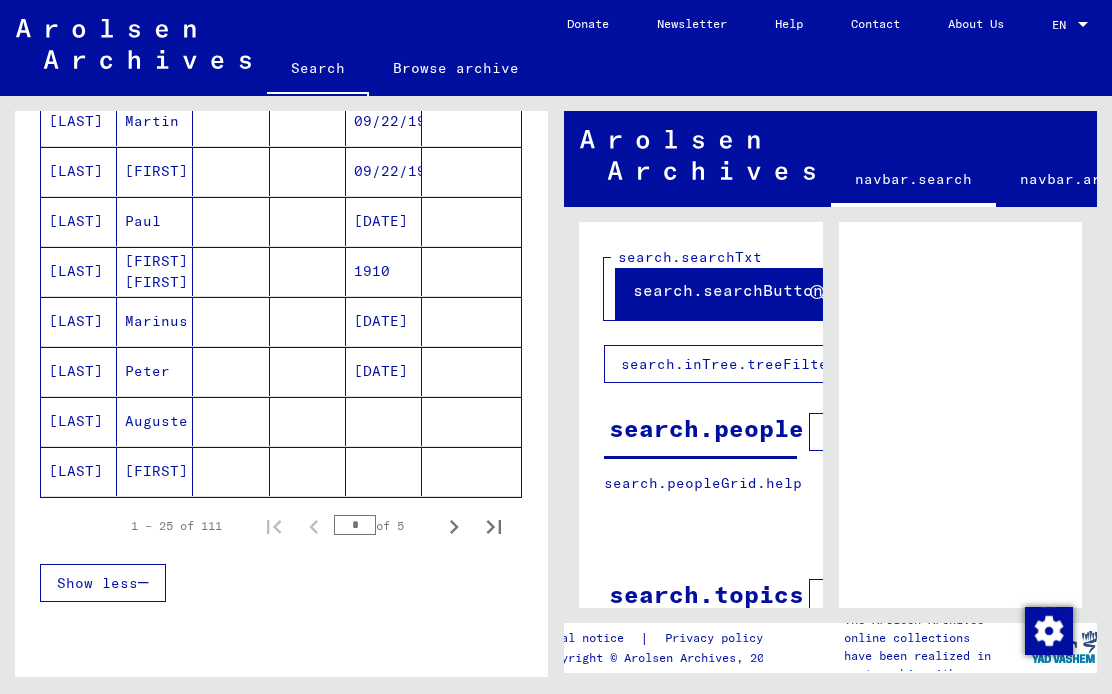 click at bounding box center (454, 527) 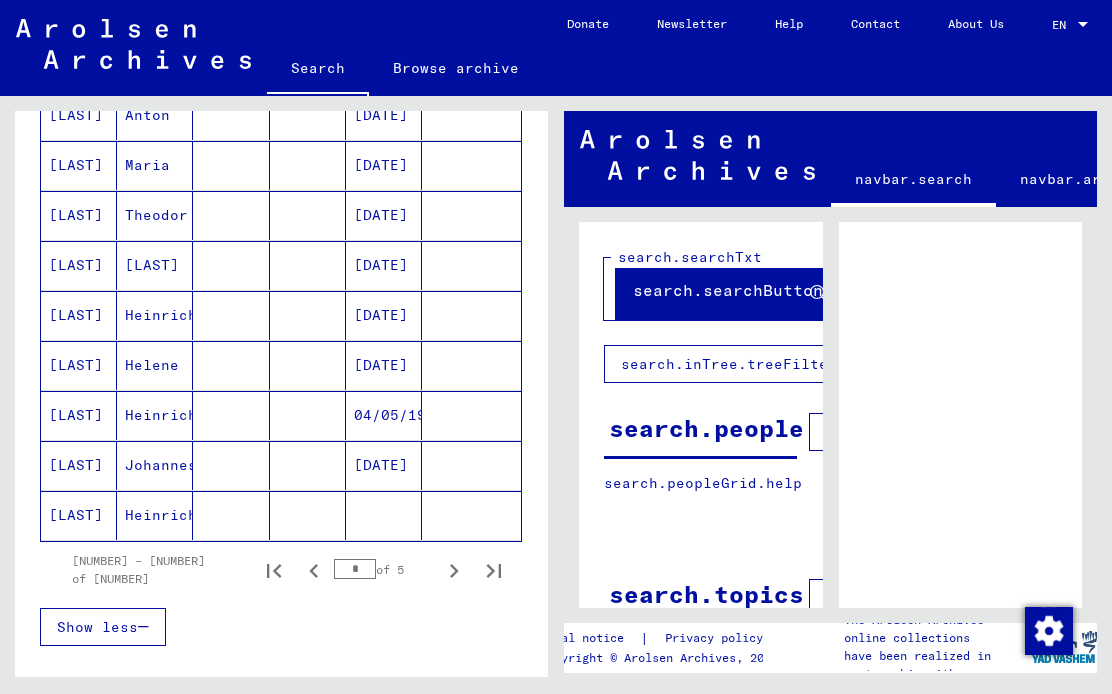 scroll, scrollTop: 1116, scrollLeft: 0, axis: vertical 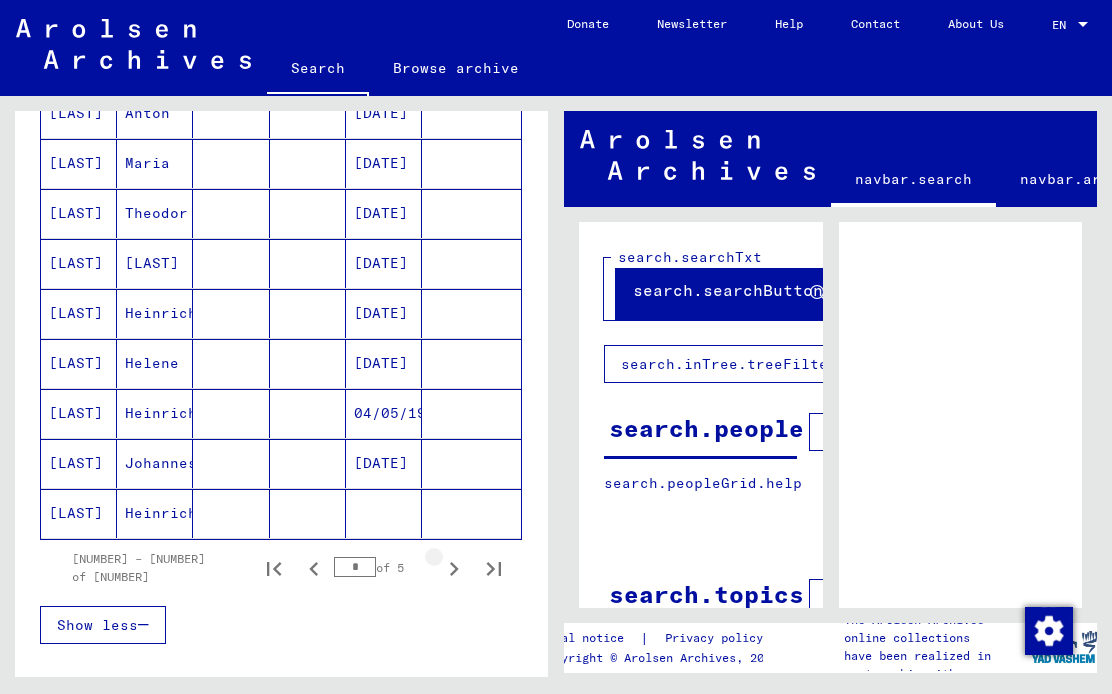 click at bounding box center [454, 569] 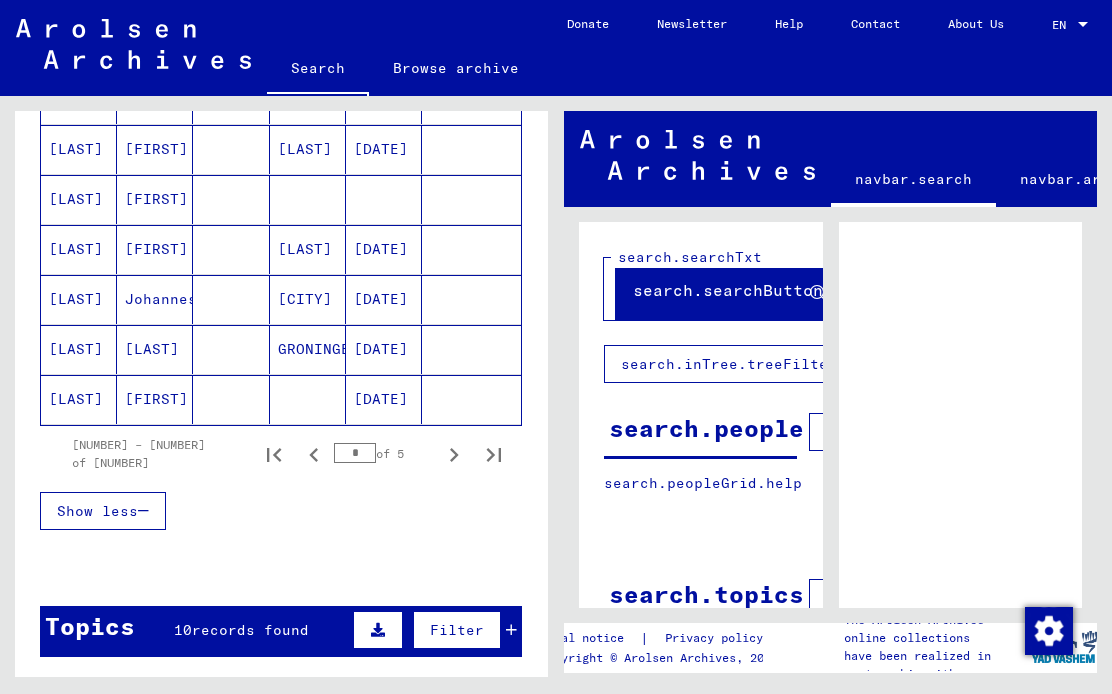 scroll, scrollTop: 1239, scrollLeft: 0, axis: vertical 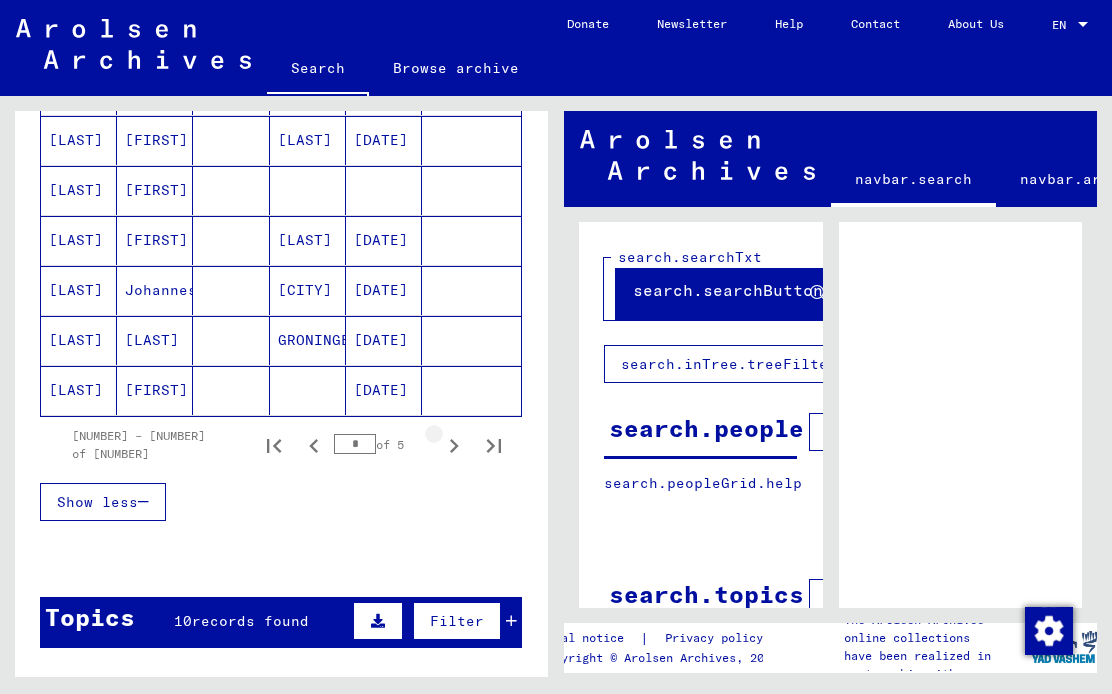 click at bounding box center [454, 446] 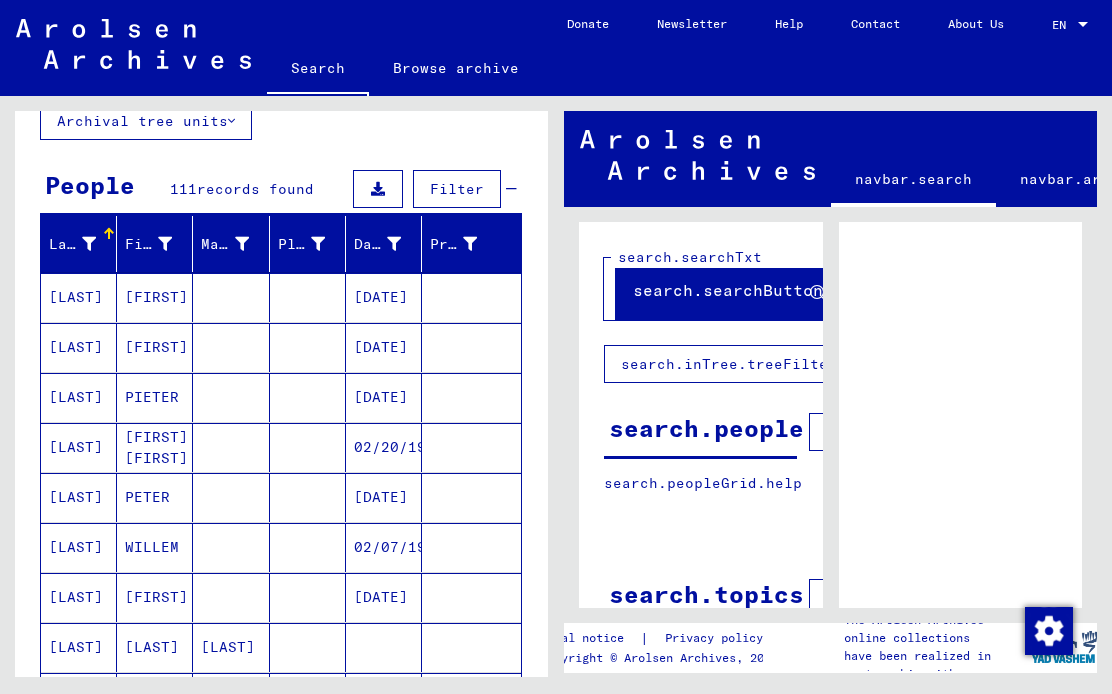 scroll, scrollTop: 130, scrollLeft: 0, axis: vertical 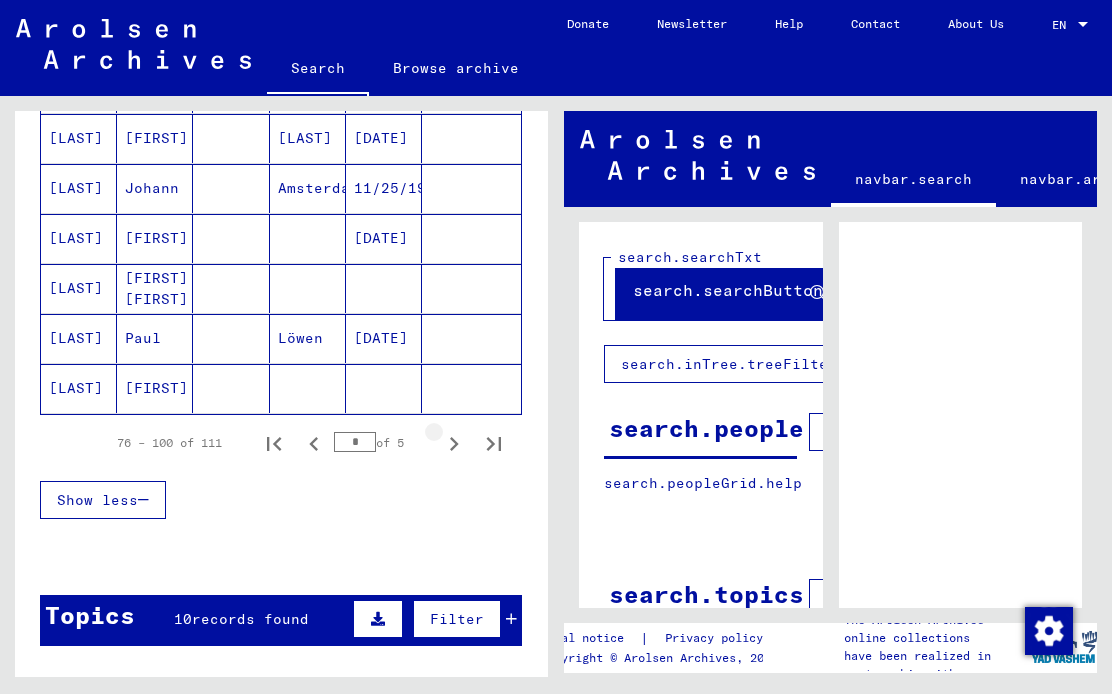 click at bounding box center [454, 444] 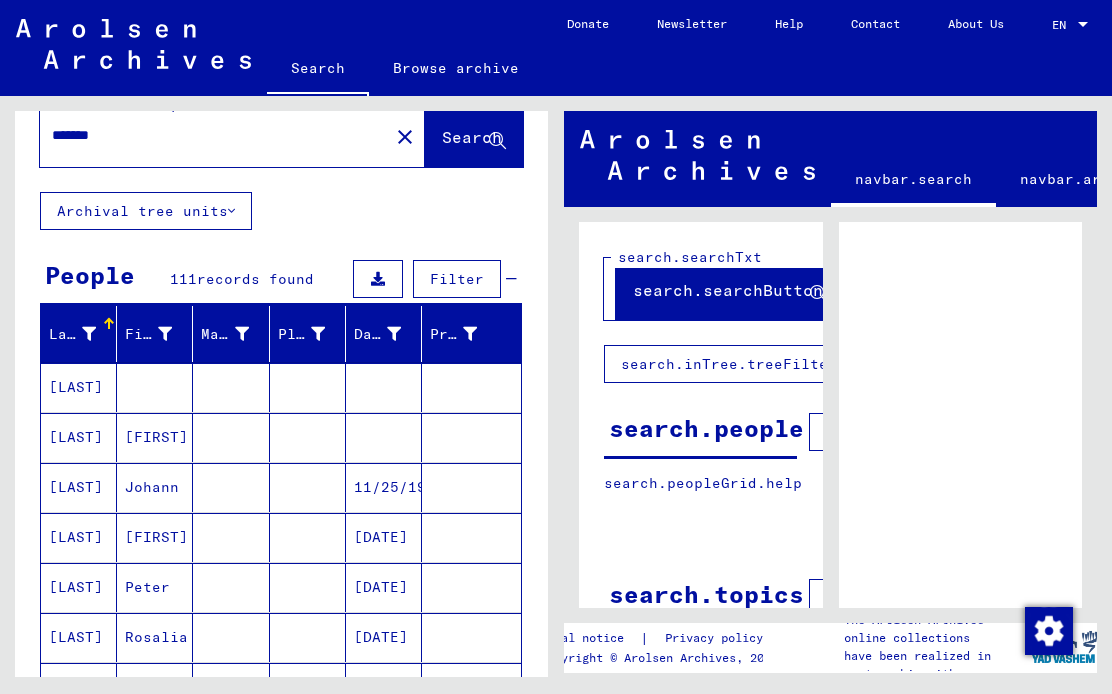 scroll, scrollTop: 41, scrollLeft: 0, axis: vertical 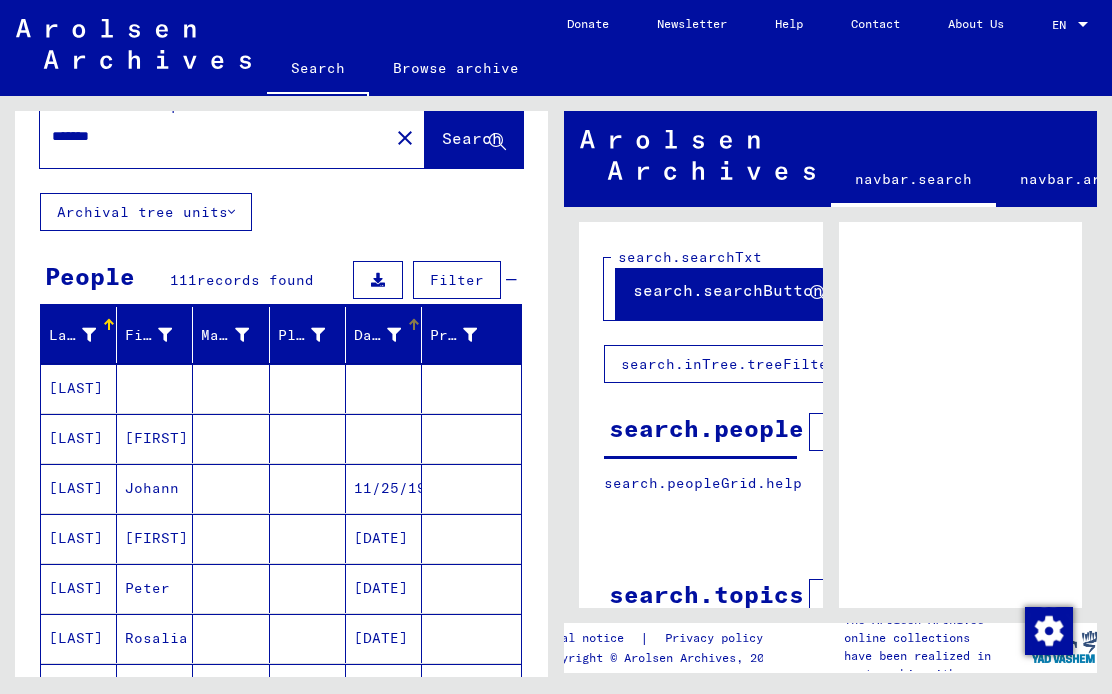 click at bounding box center (394, 335) 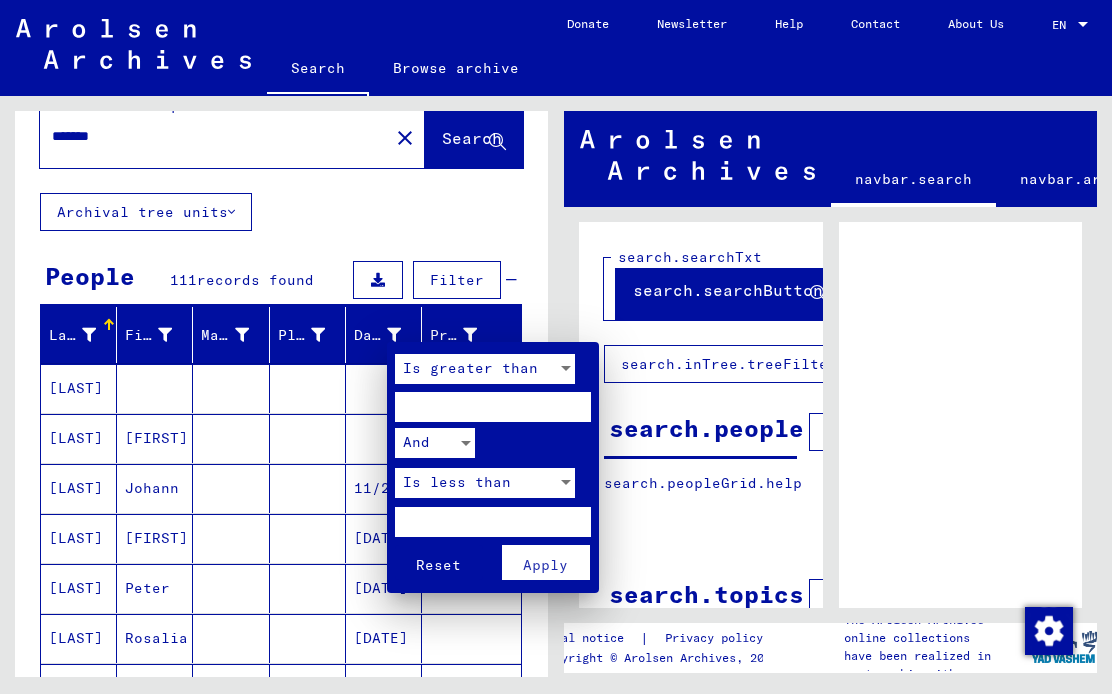 click at bounding box center [556, 347] 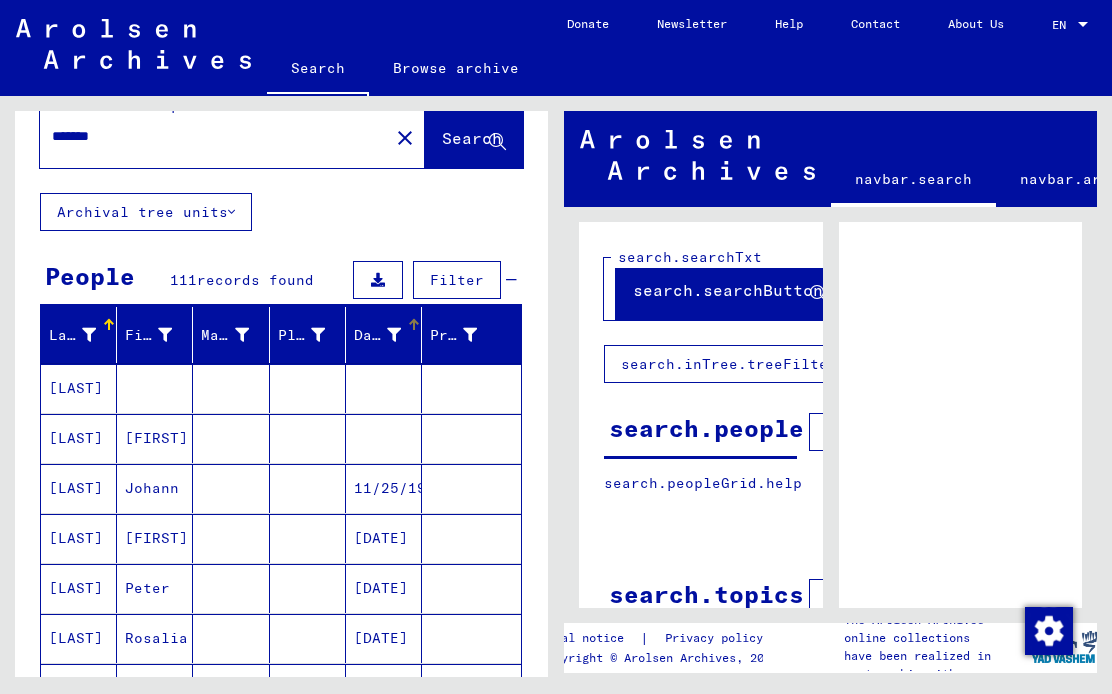 click on "First Name" at bounding box center [148, 335] 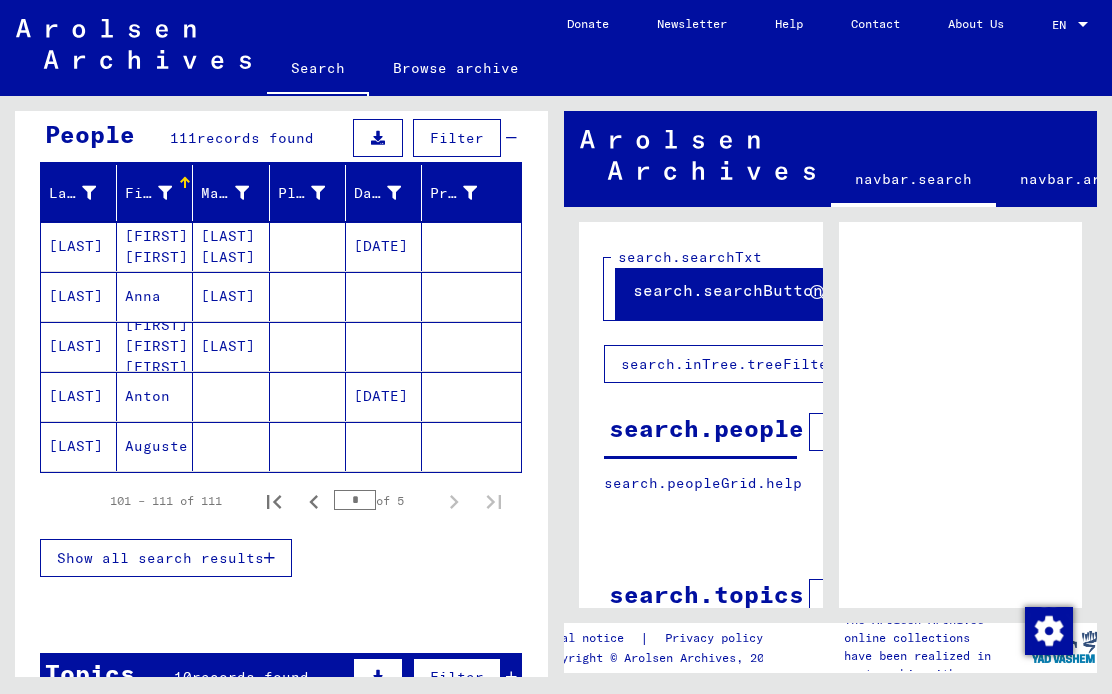scroll, scrollTop: 185, scrollLeft: 0, axis: vertical 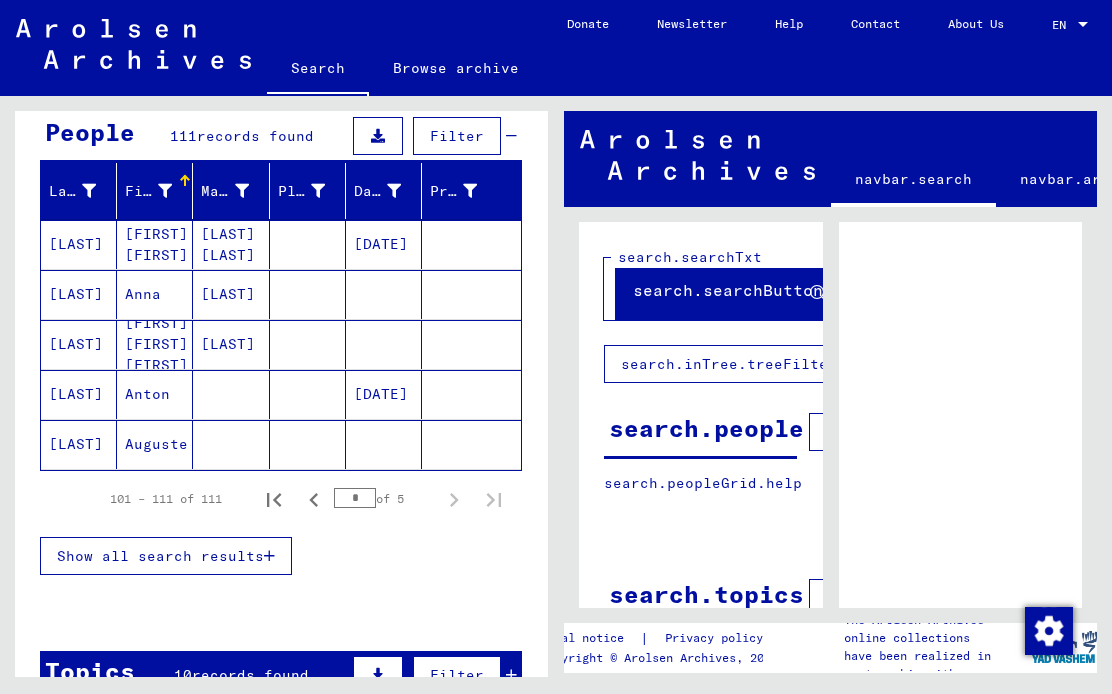 click on "Show all search results" at bounding box center [160, 556] 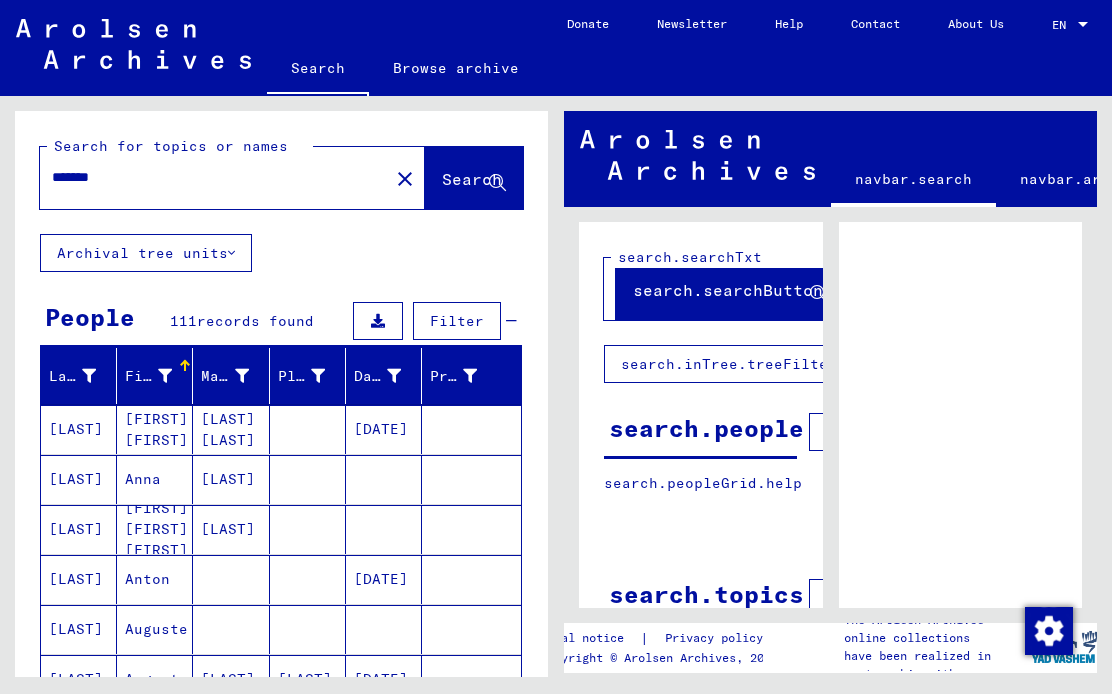 scroll, scrollTop: 0, scrollLeft: 0, axis: both 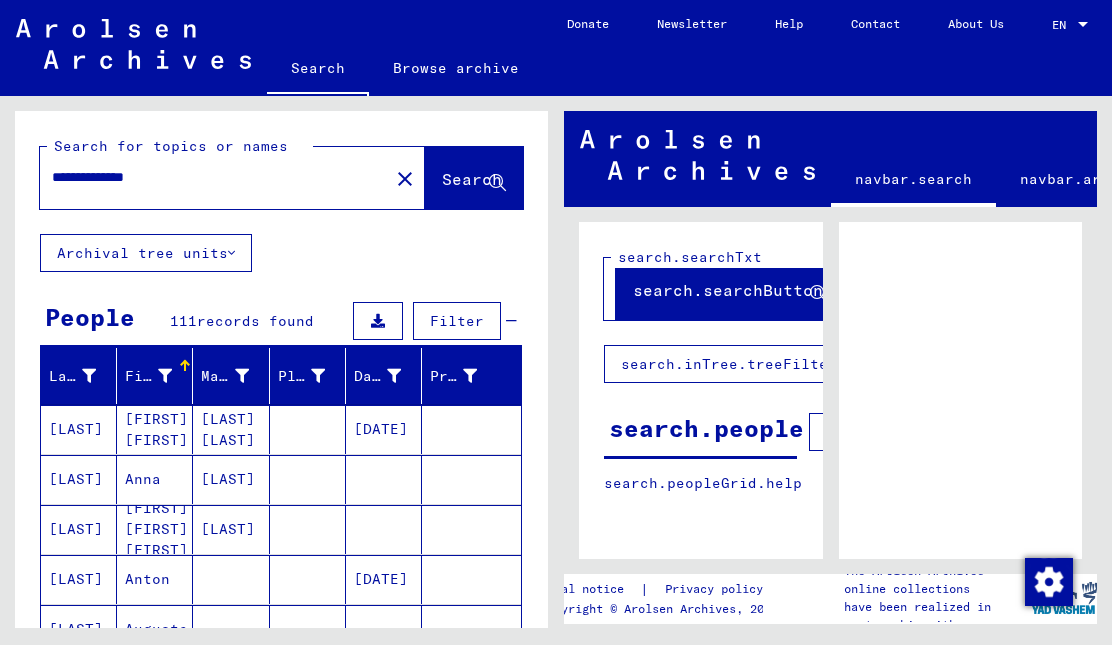 type on "**********" 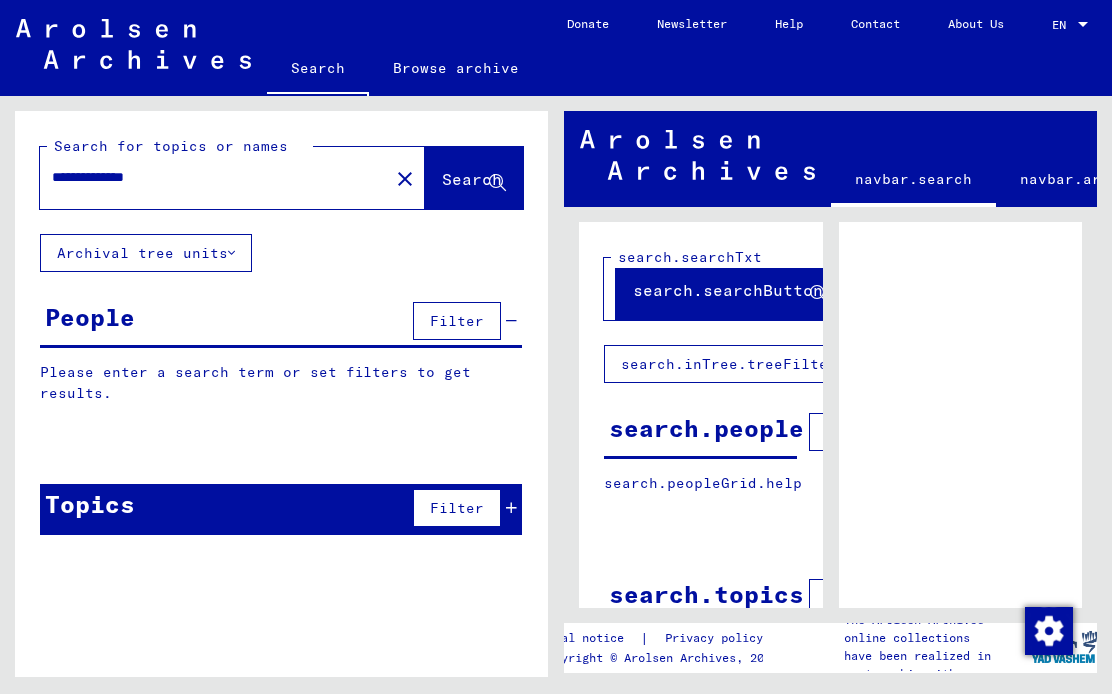 click on "search.peopleGrid.help  search.topicsGrid.signature search.peopleGrid.lastName search.peopleGrid.firstName search.peopleGrid.maidenName search.peopleGrid.placeBirth search.peopleGrid.yearBirth search.peopleGrid.prisonerNumber search.peopleGrid.father search.peopleGrid.mother search.peopleGrid.religion search.peopleGrid.nationality search.peopleGrid.occupaton search.peopleGrid.place_of_incarceration search.peopleGrid.date_of_decease search.peopleGrid.last_residence search.peopleGrid.last_residence_country search.peopleGrid.last_residence_district search.peopleGrid.last_residence_province search.peopleGrid.last_residence_town search.peopleGrid.last_residence_part_of_town search.peopleGrid.last_residence_street search.peopleGrid.last_residence_house_number search.topicsGrid.signature search.peopleGrid.lastName search.peopleGrid.firstName search.peopleGrid.maidenName search.peopleGrid.placeBirth search.peopleGrid.yearBirth search.peopleGrid.prisonerNumber" at bounding box center [701, 498] 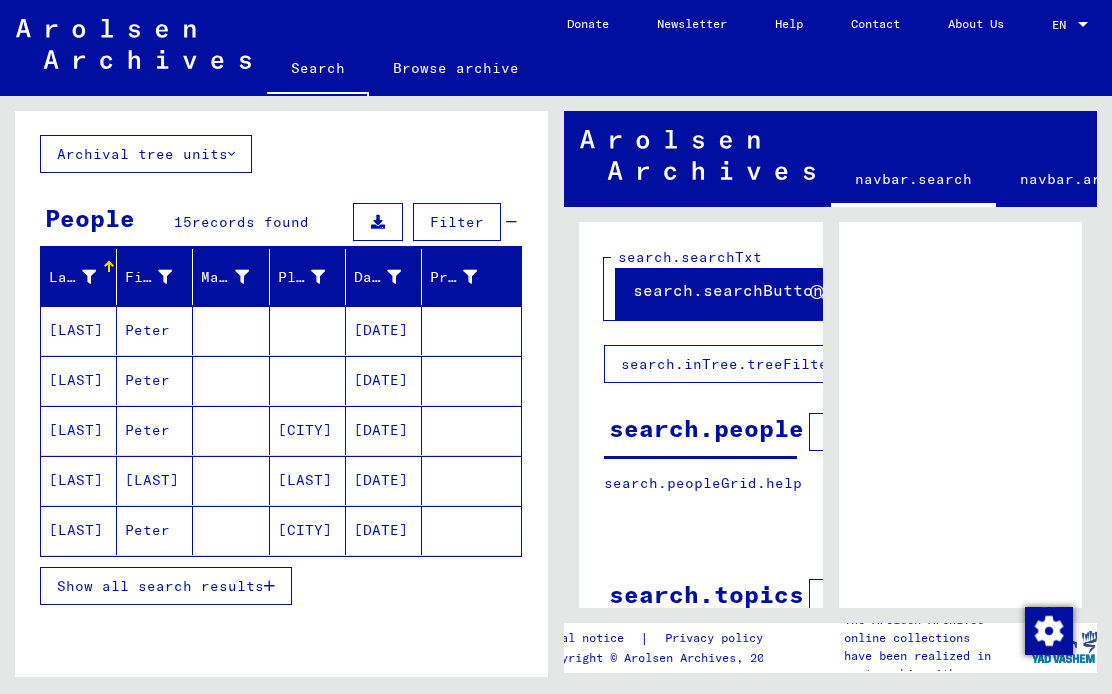 scroll, scrollTop: 104, scrollLeft: 0, axis: vertical 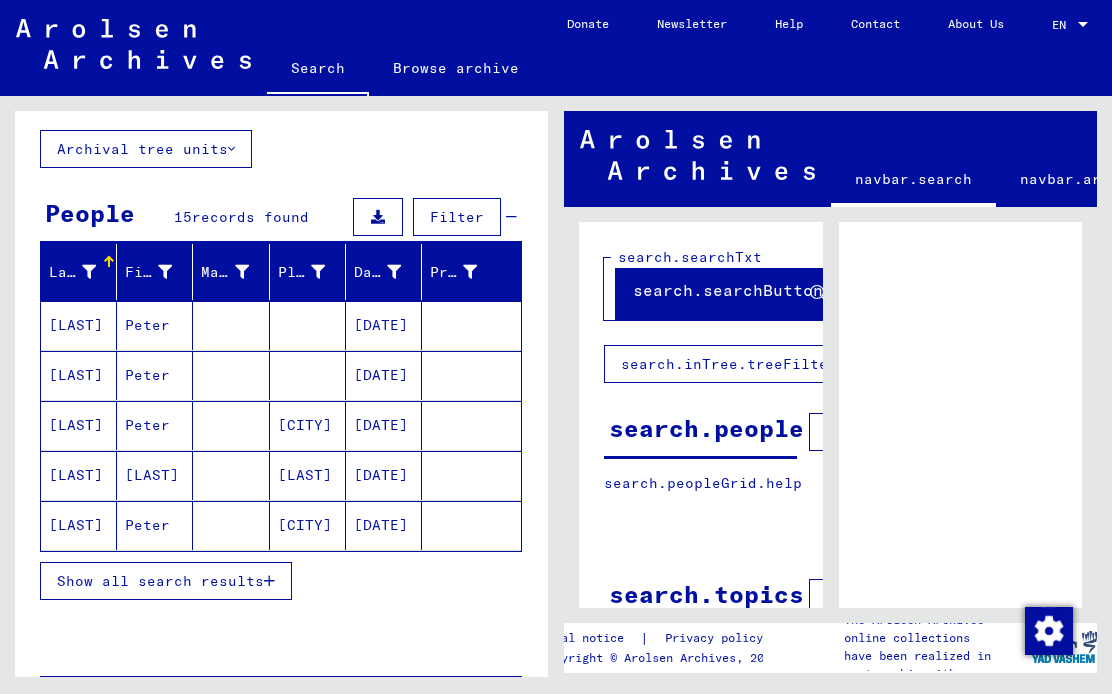 click on "Show all search results" at bounding box center (160, 581) 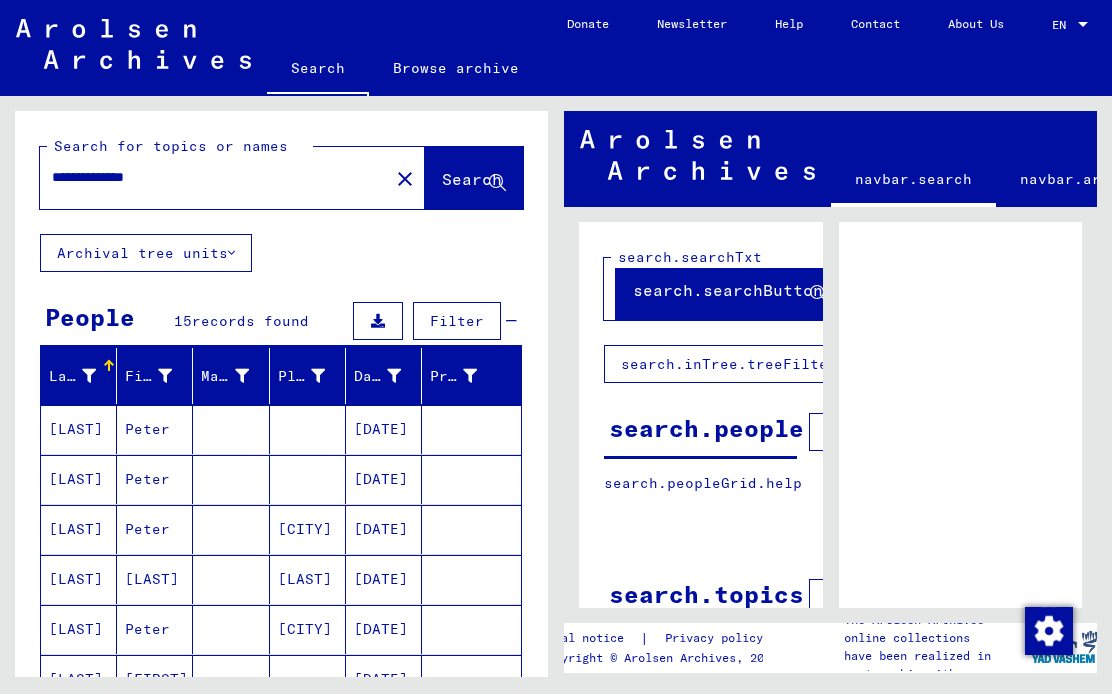 scroll, scrollTop: 0, scrollLeft: 0, axis: both 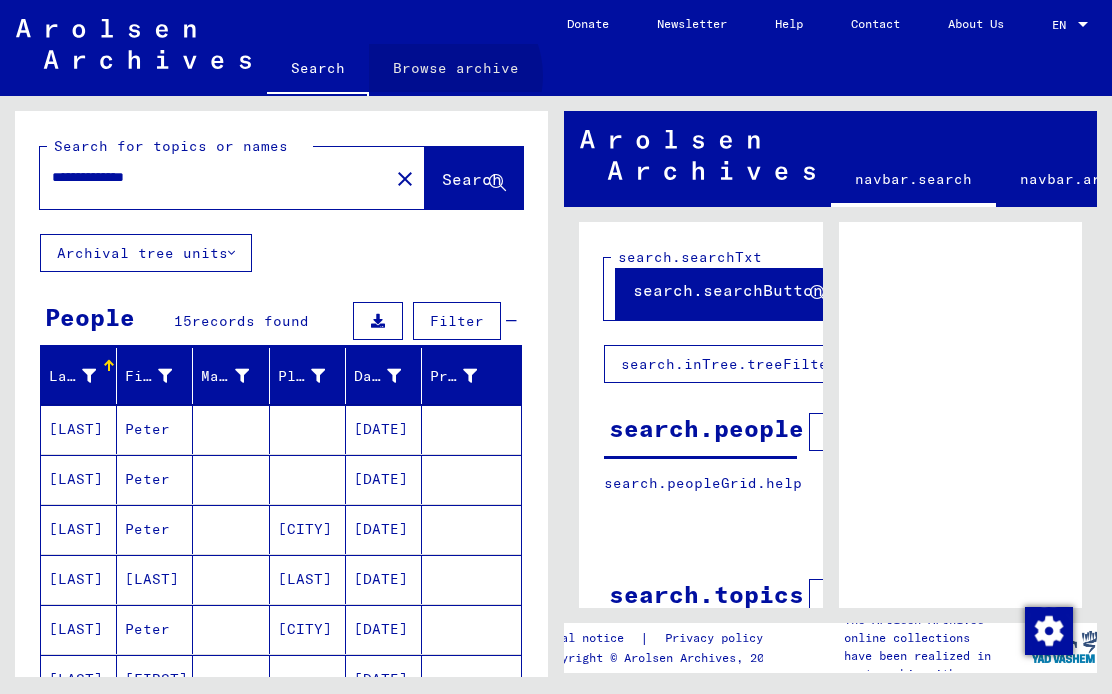 click on "Browse archive" at bounding box center (456, 68) 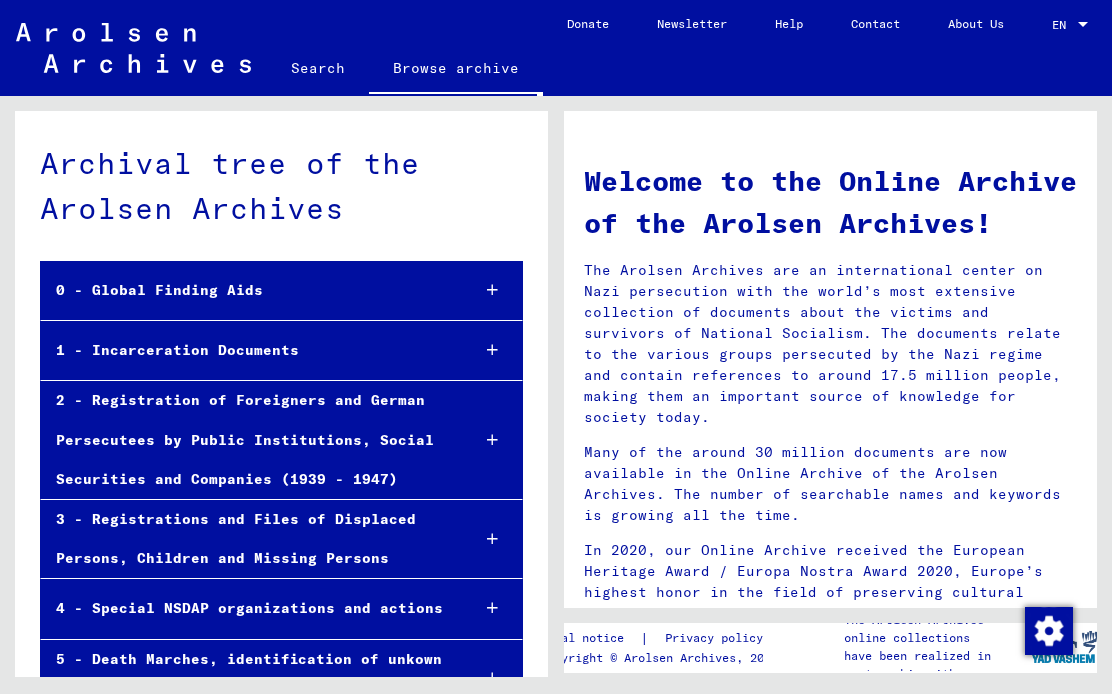 click on "2 - Registration of Foreigners and German Persecutees by Public Institutions, Social Securities and Companies (1939 - 1947)" at bounding box center [247, 440] 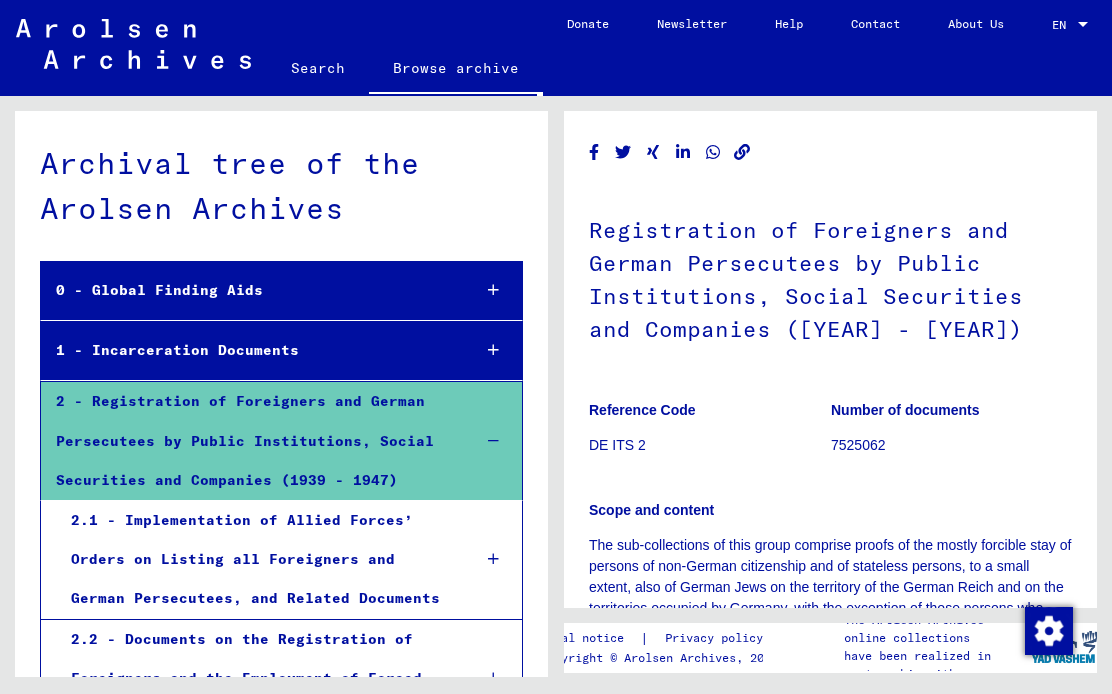 scroll, scrollTop: 0, scrollLeft: 0, axis: both 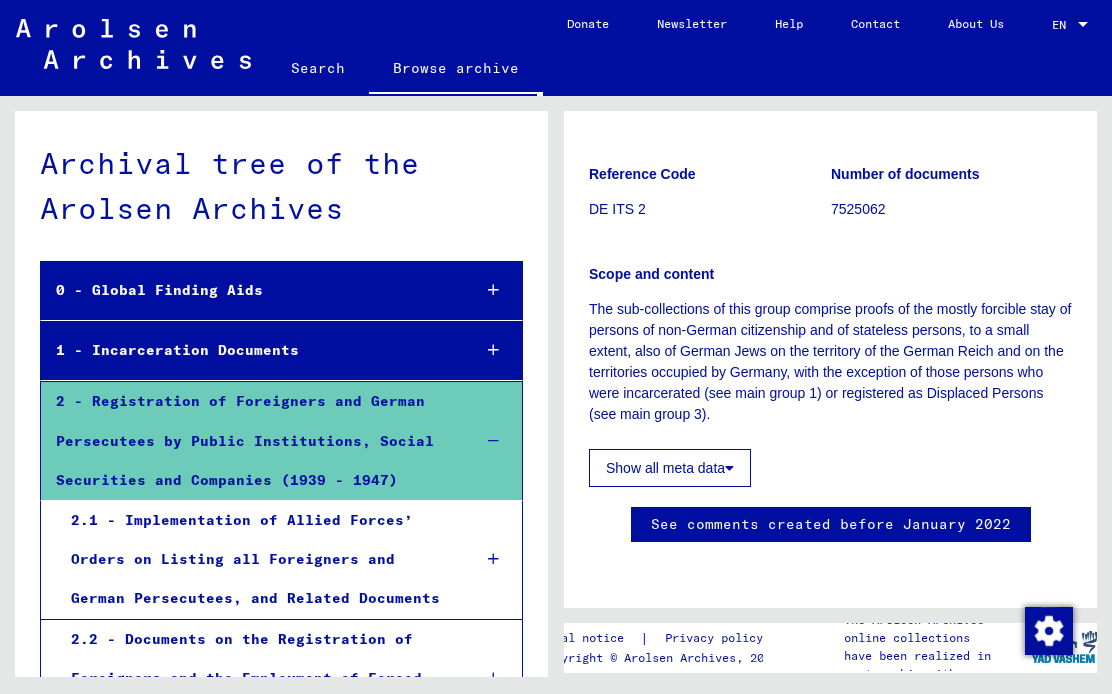 click on "2.1 - Implementation of Allied Forces’ Orders on Listing all Foreigners and German Persecutees, and Related Documents" at bounding box center [255, 560] 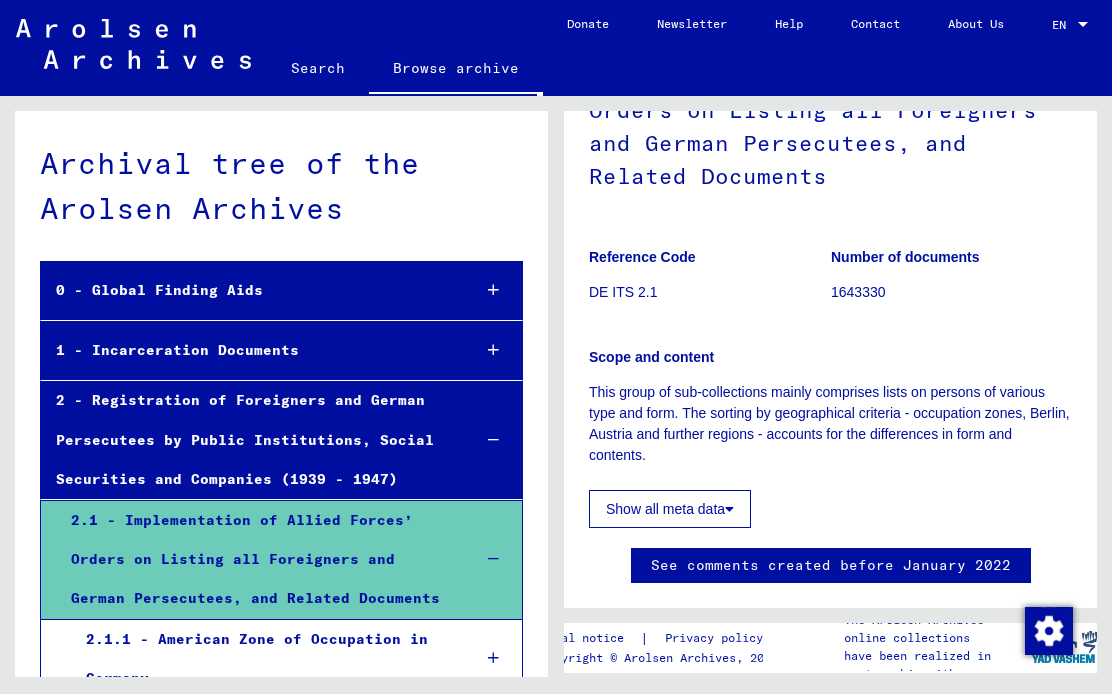 scroll, scrollTop: 195, scrollLeft: 0, axis: vertical 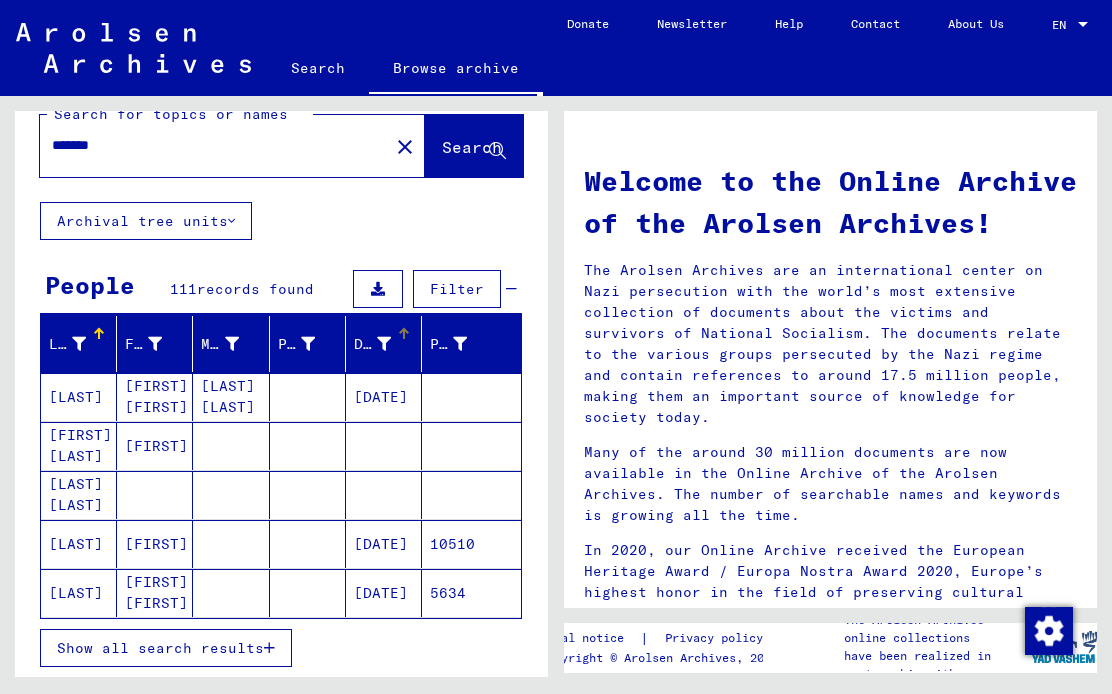 click at bounding box center [384, 344] 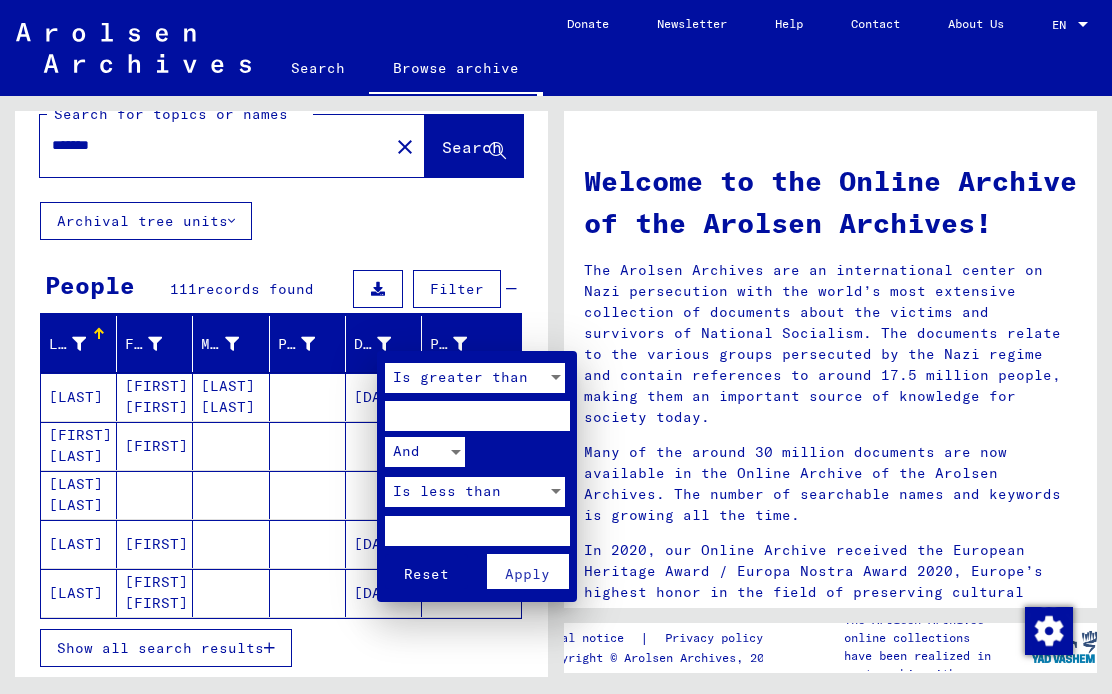 click on "Is greater than" at bounding box center [466, 378] 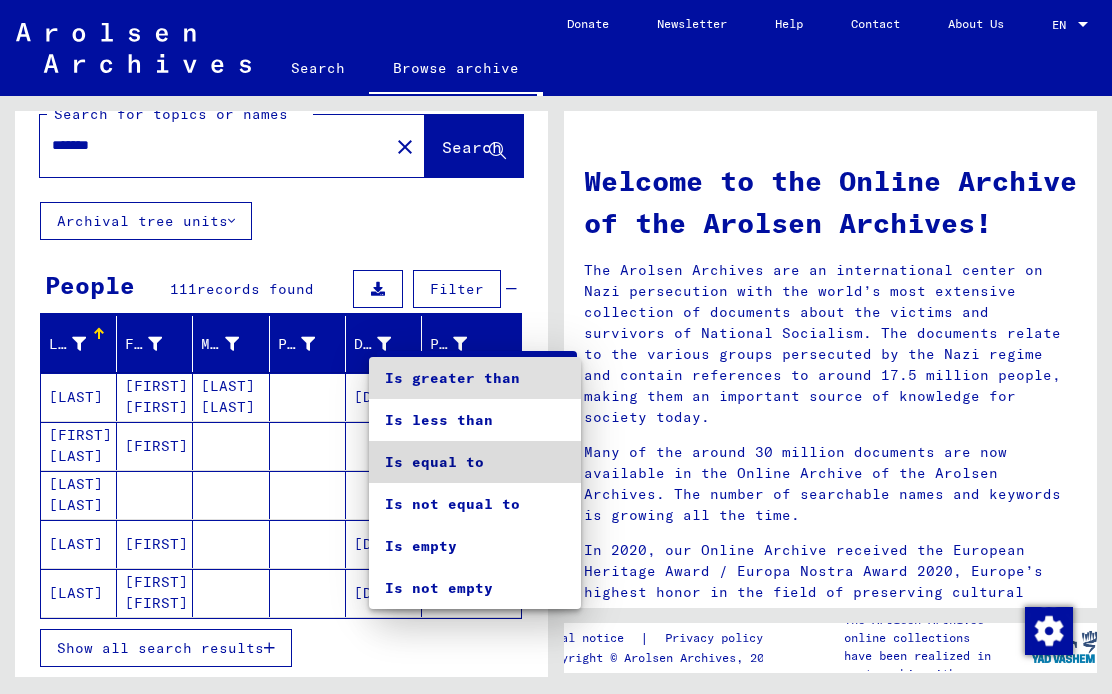 click on "Is equal to" at bounding box center (475, 462) 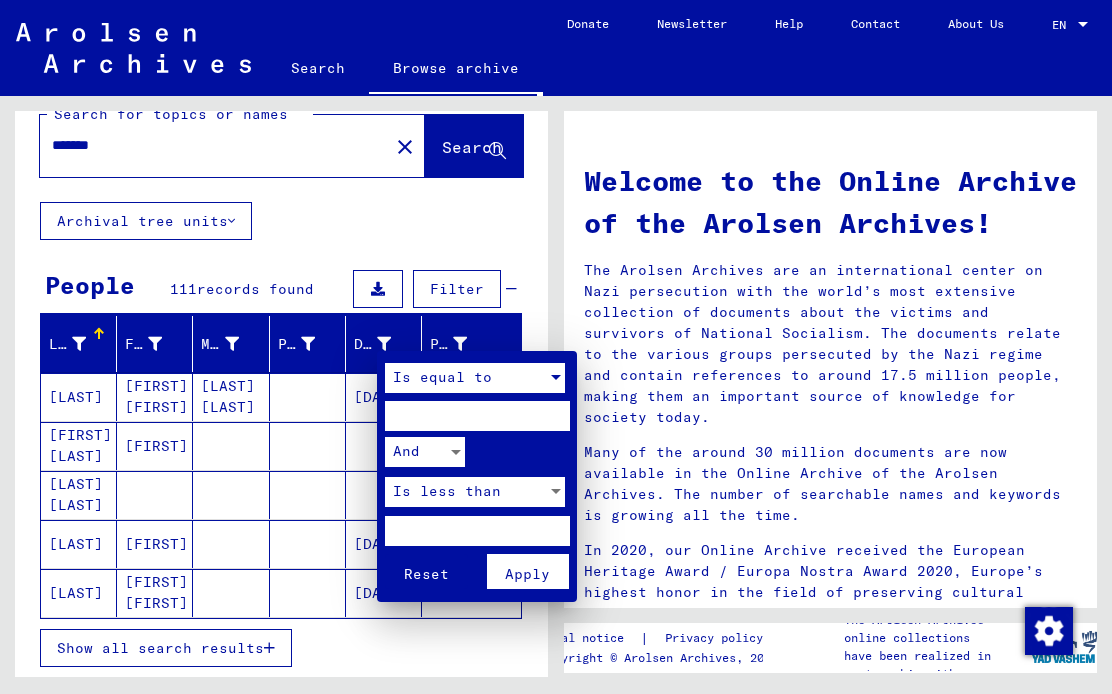 click at bounding box center (477, 416) 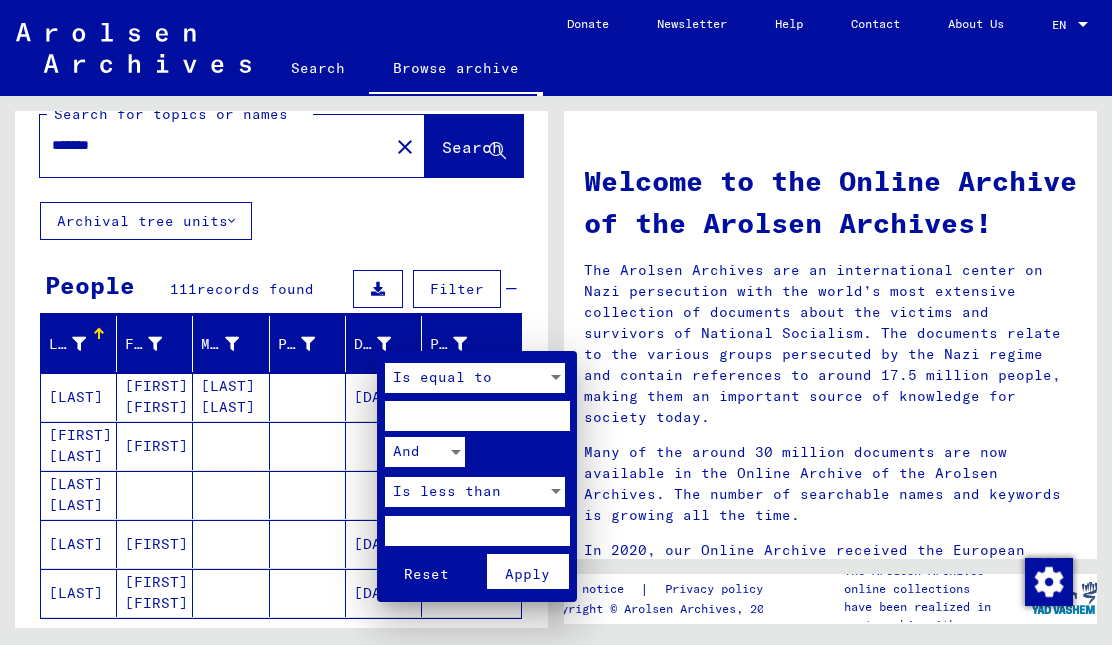 type on "****" 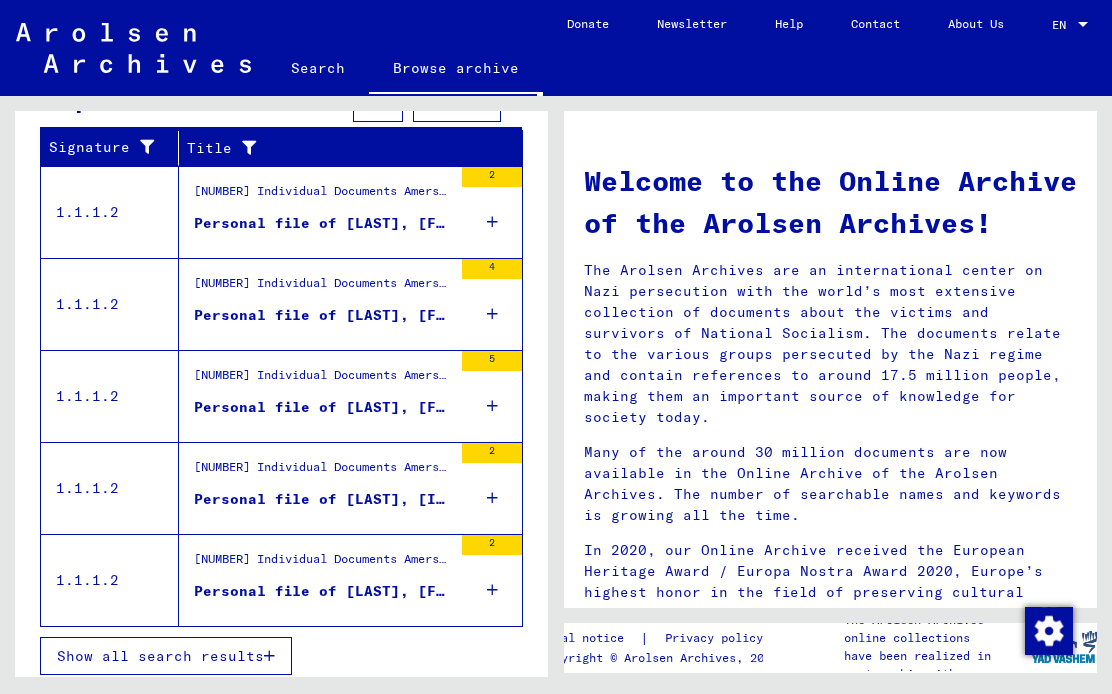 scroll, scrollTop: 393, scrollLeft: 0, axis: vertical 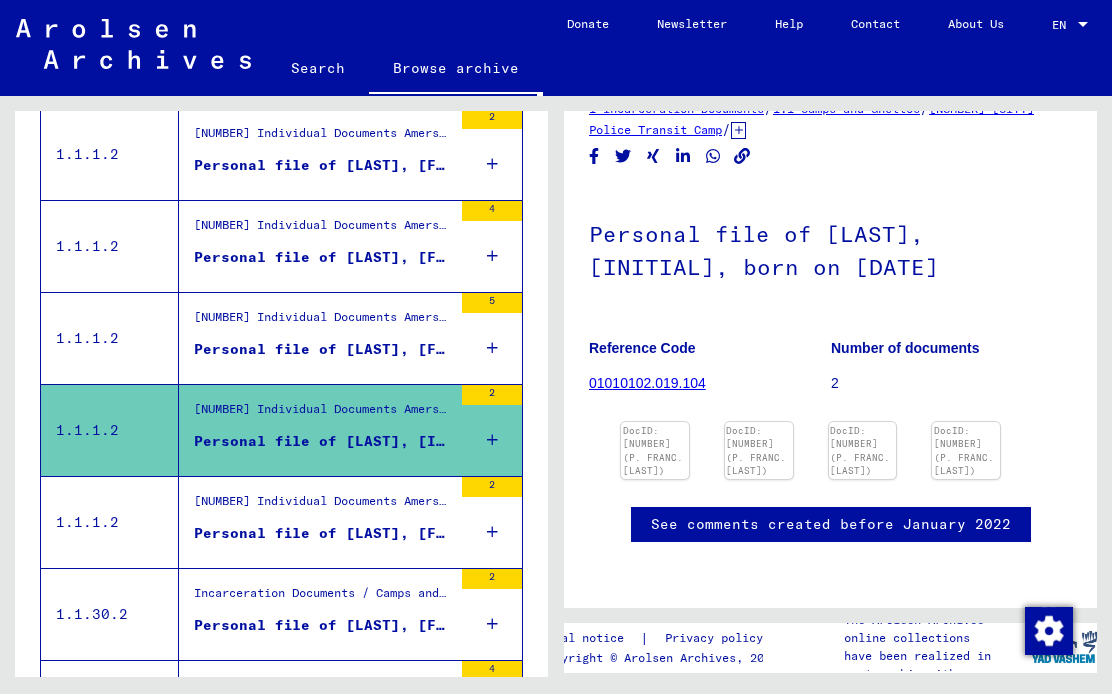 click on "DocID: [NUMBER] (P. FRANC. [LAST])" at bounding box center [655, 450] 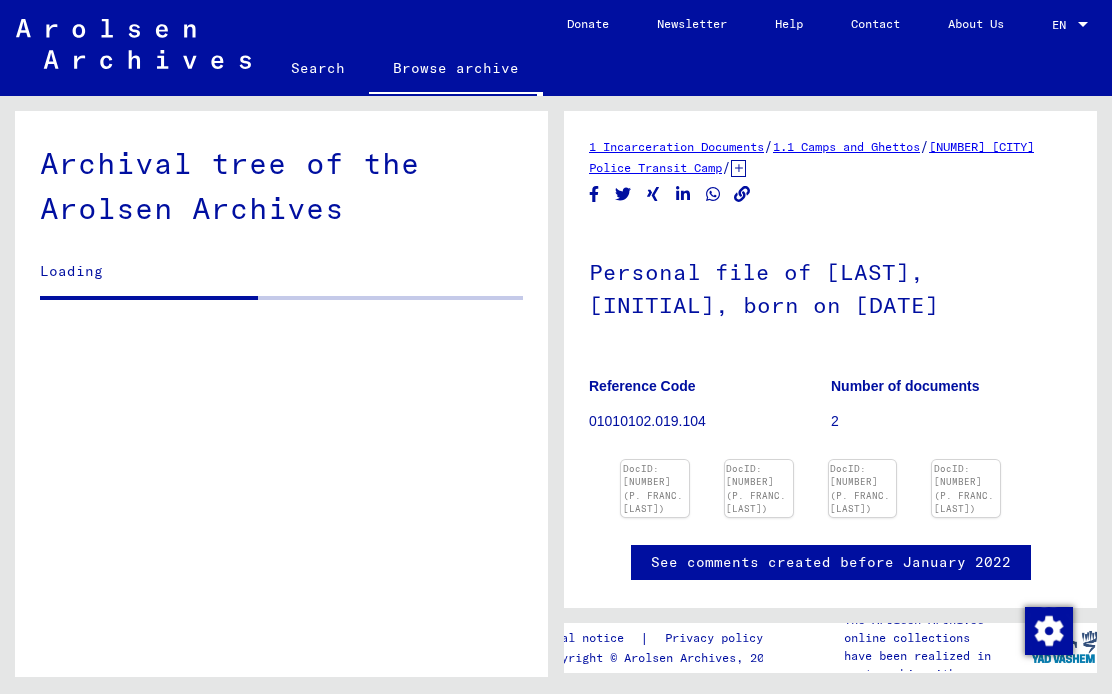 scroll, scrollTop: 0, scrollLeft: 0, axis: both 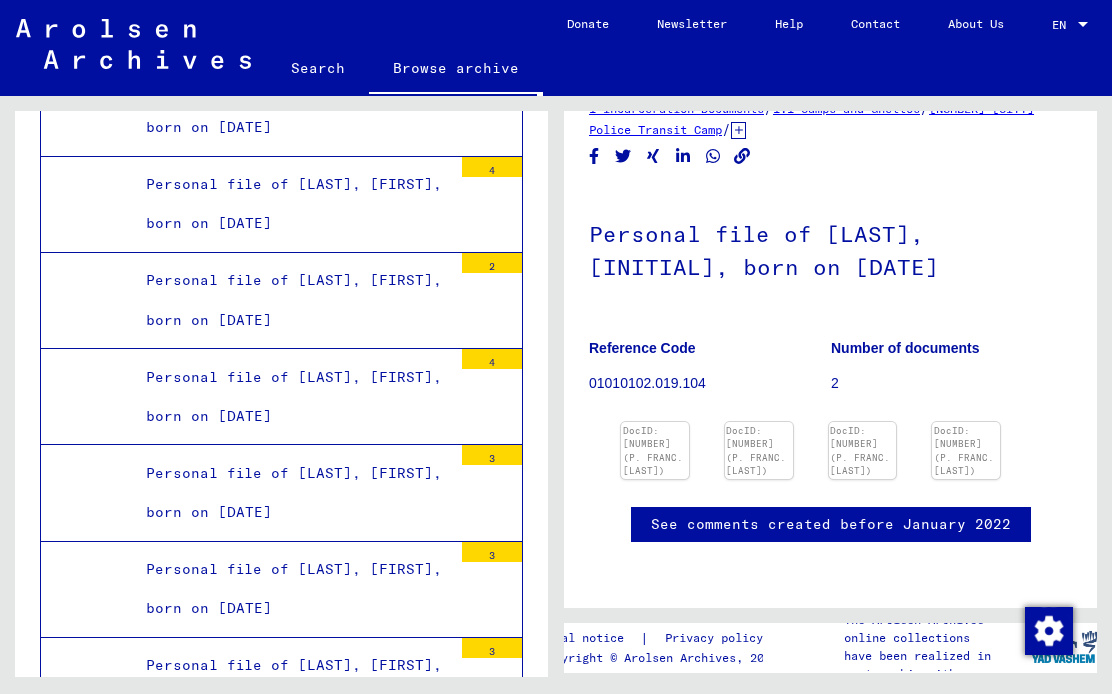 click at bounding box center (655, 422) 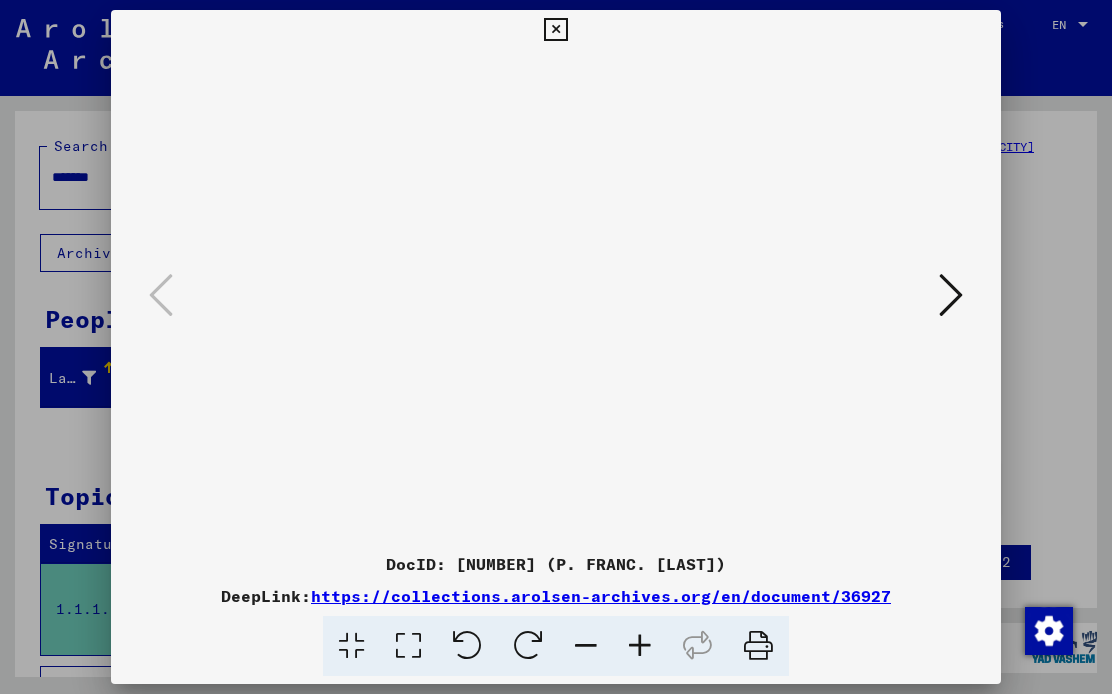 scroll, scrollTop: 0, scrollLeft: 0, axis: both 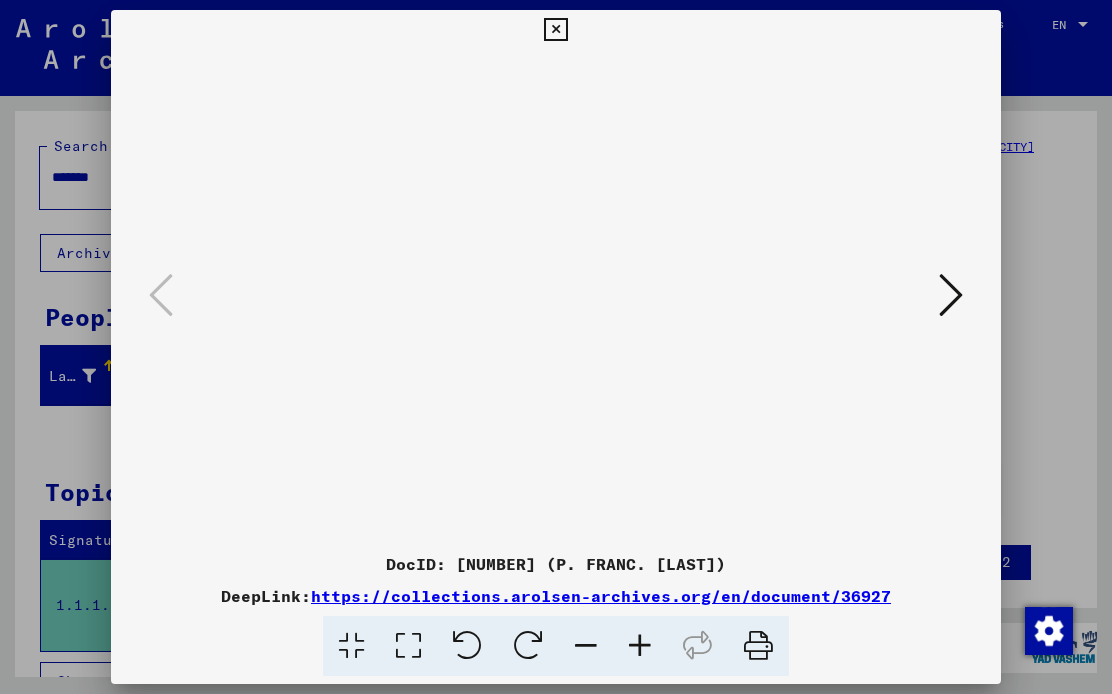 click at bounding box center [951, 295] 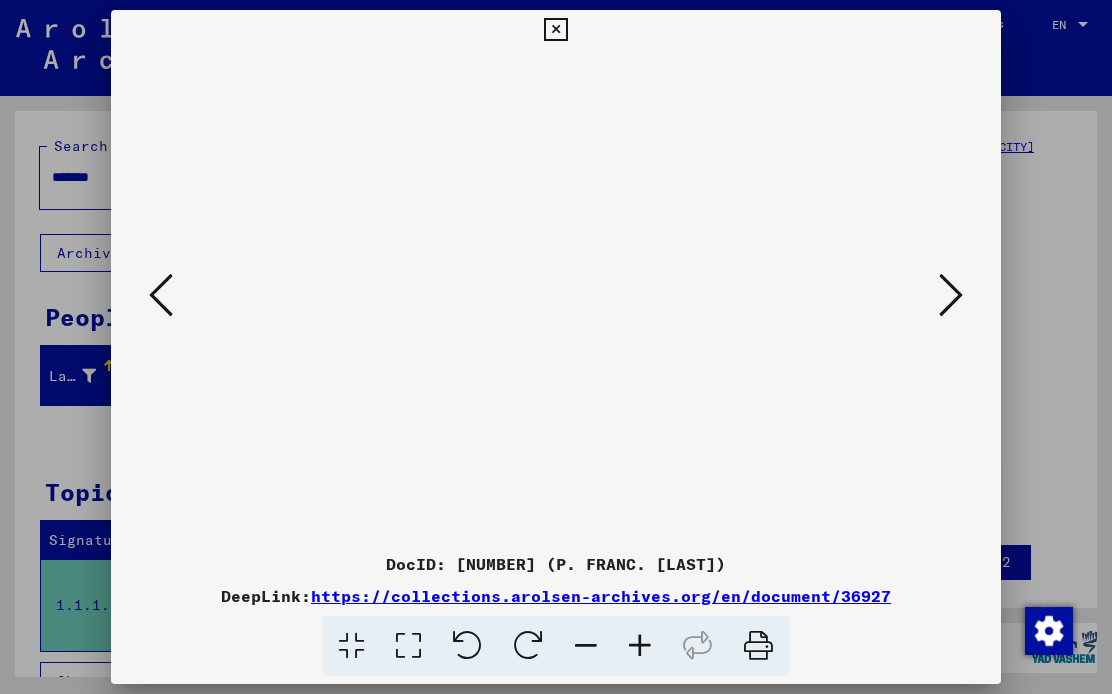 click at bounding box center [951, 295] 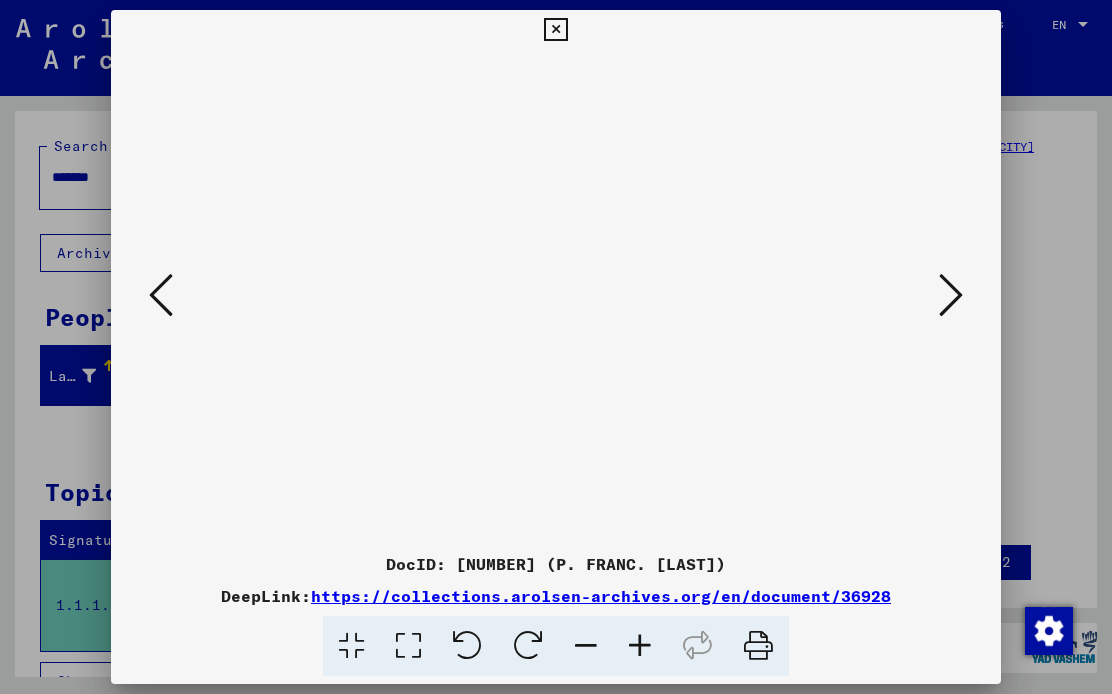 click at bounding box center [951, 295] 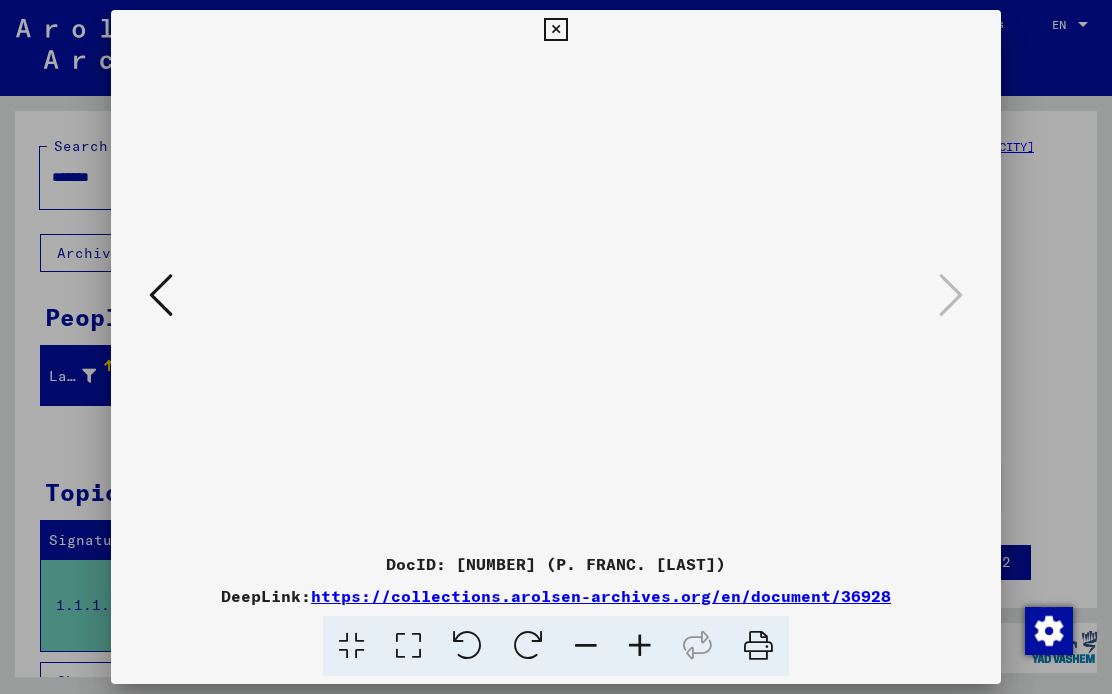 click at bounding box center [556, 297] 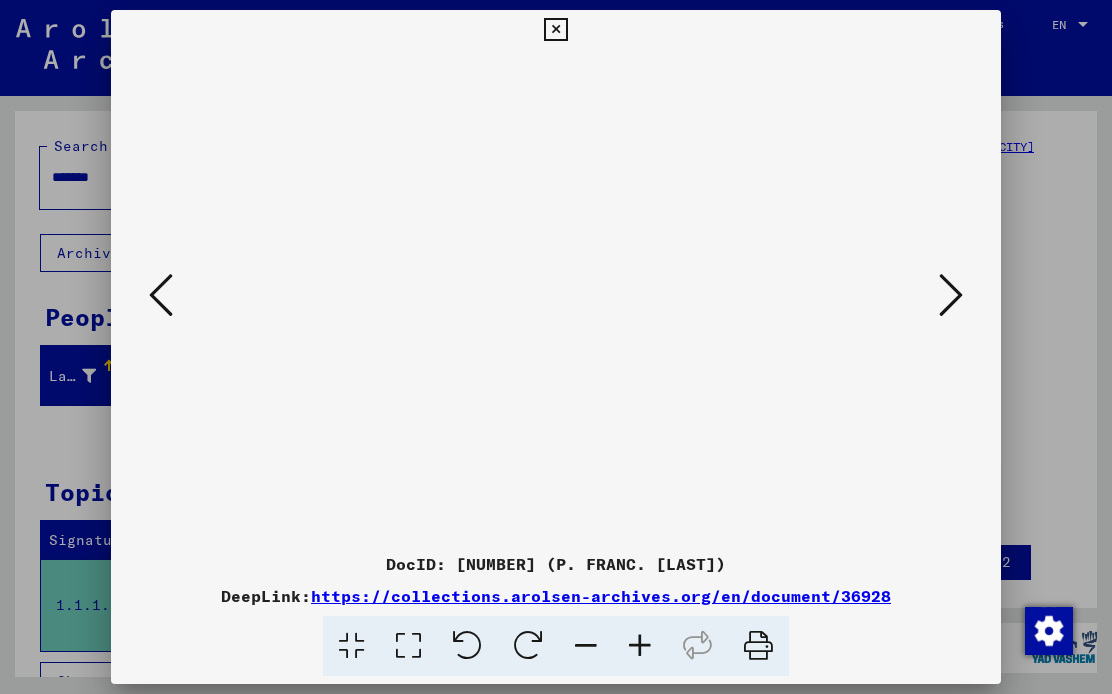 click at bounding box center [161, 295] 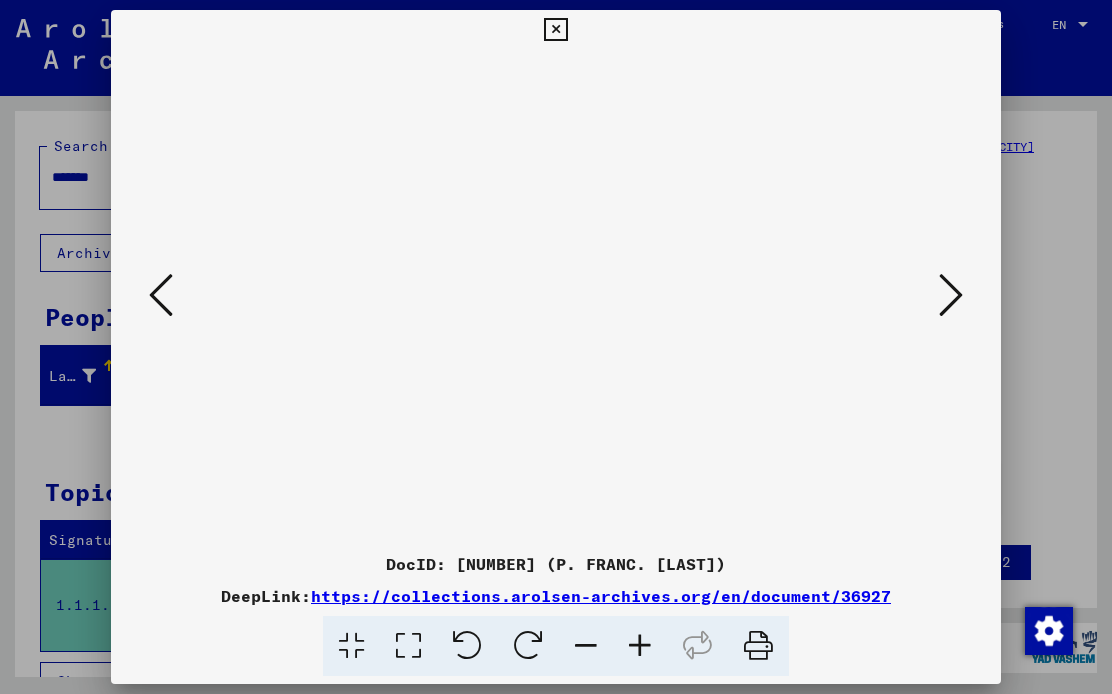 click at bounding box center [161, 296] 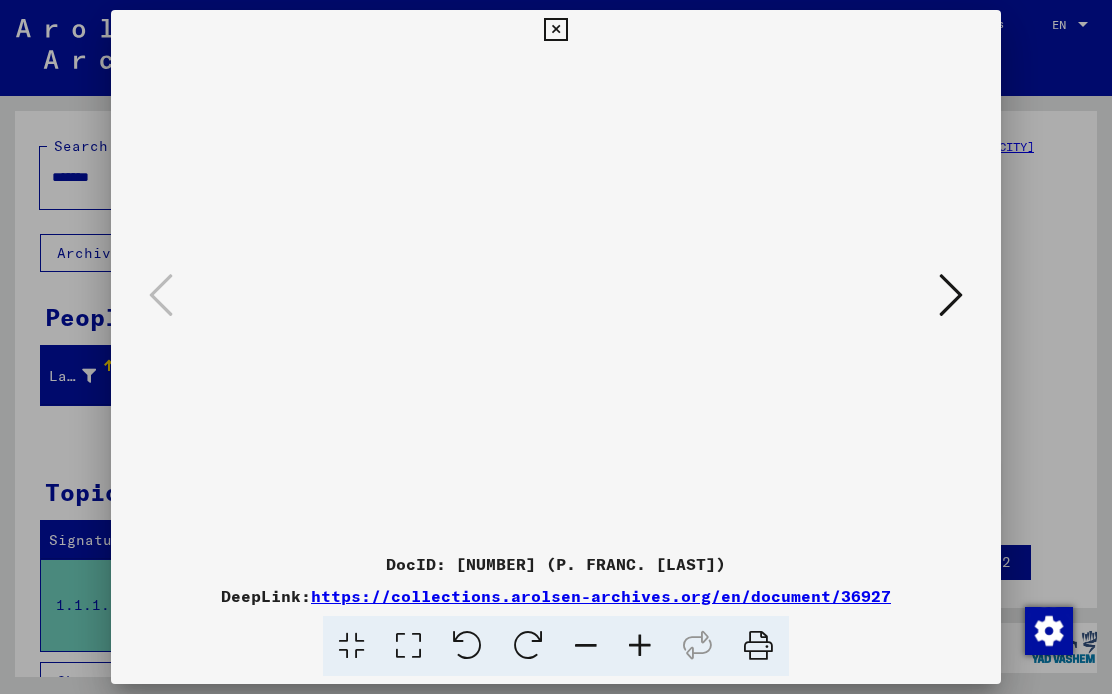 click at bounding box center (555, 30) 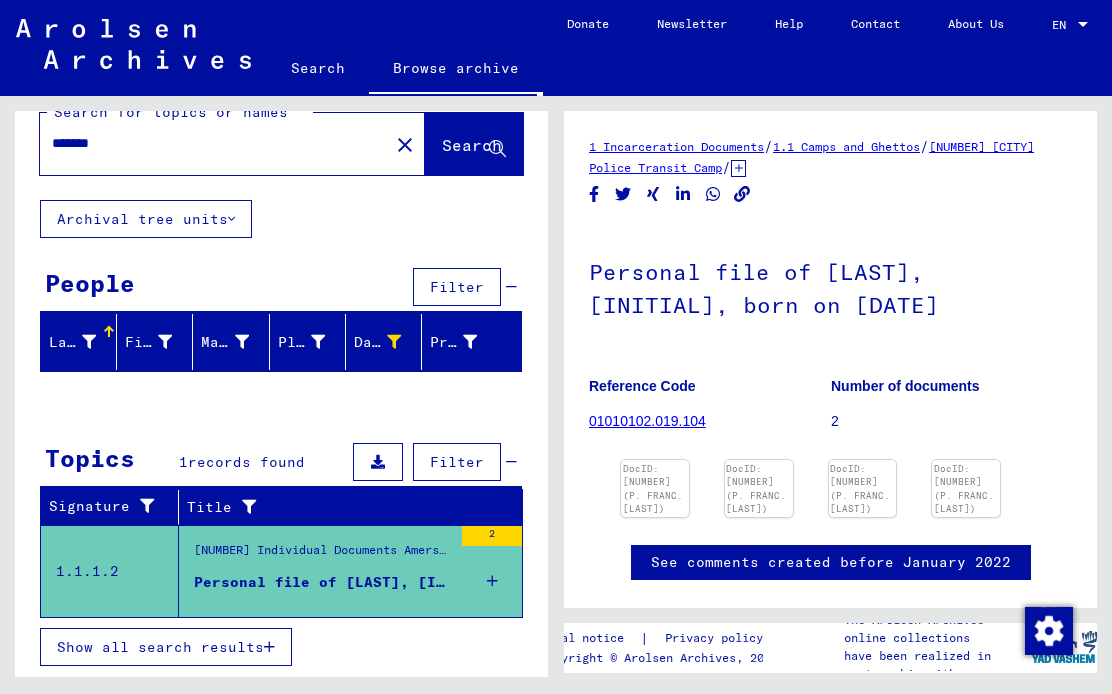 scroll, scrollTop: 34, scrollLeft: 0, axis: vertical 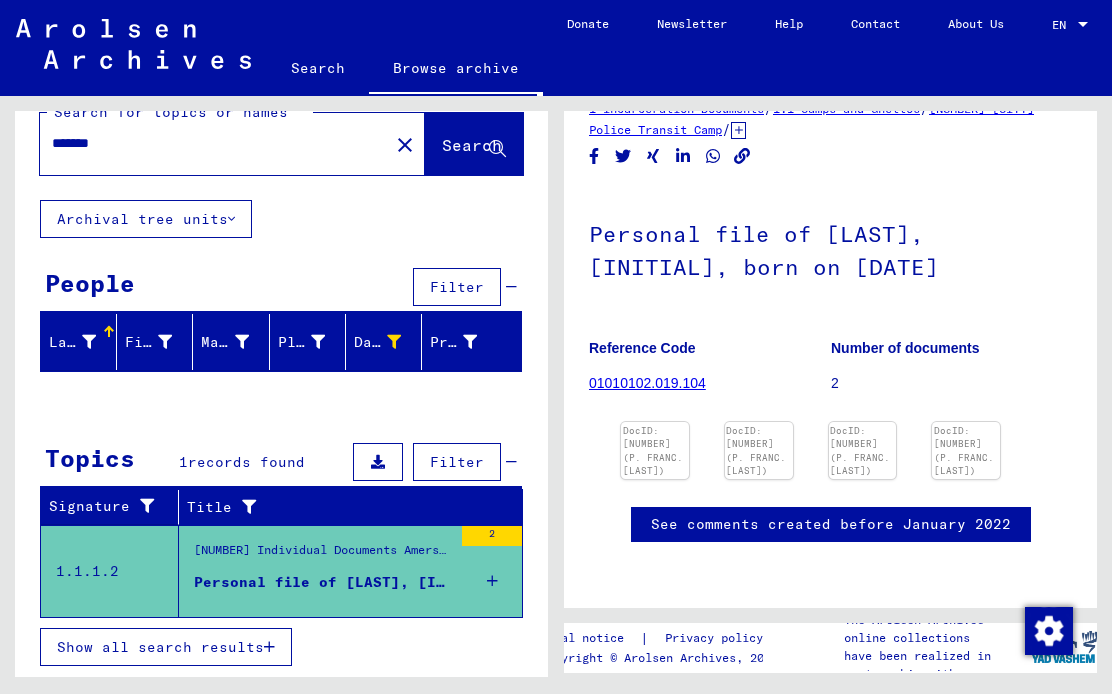 click at bounding box center [655, 422] 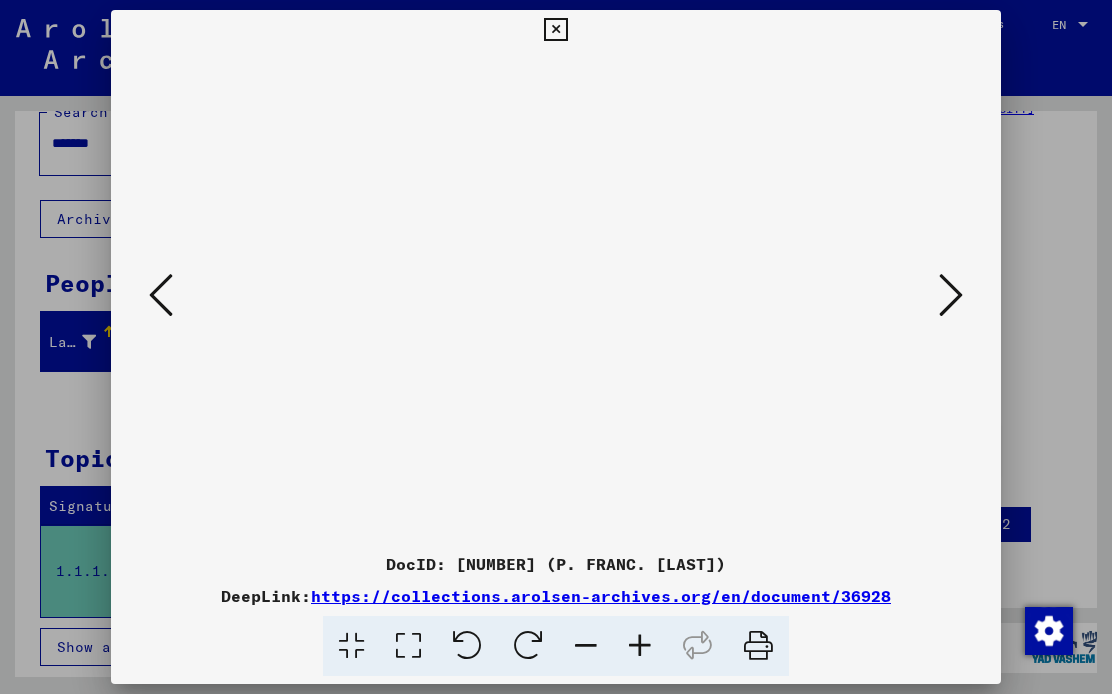 click at bounding box center (555, 30) 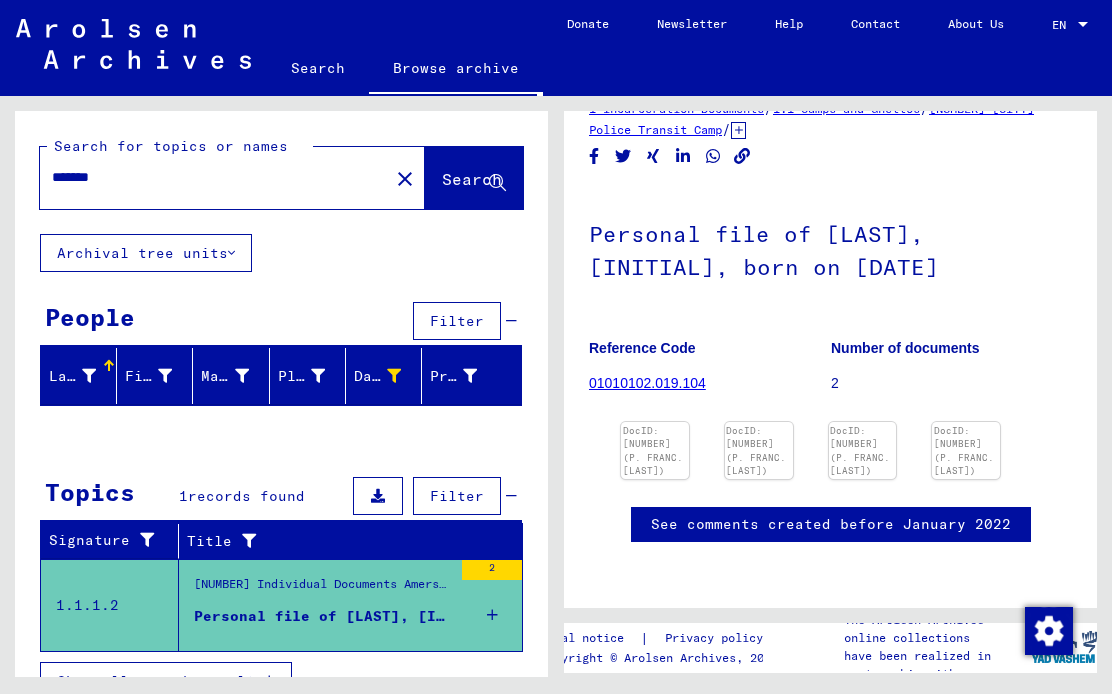 scroll, scrollTop: 0, scrollLeft: 0, axis: both 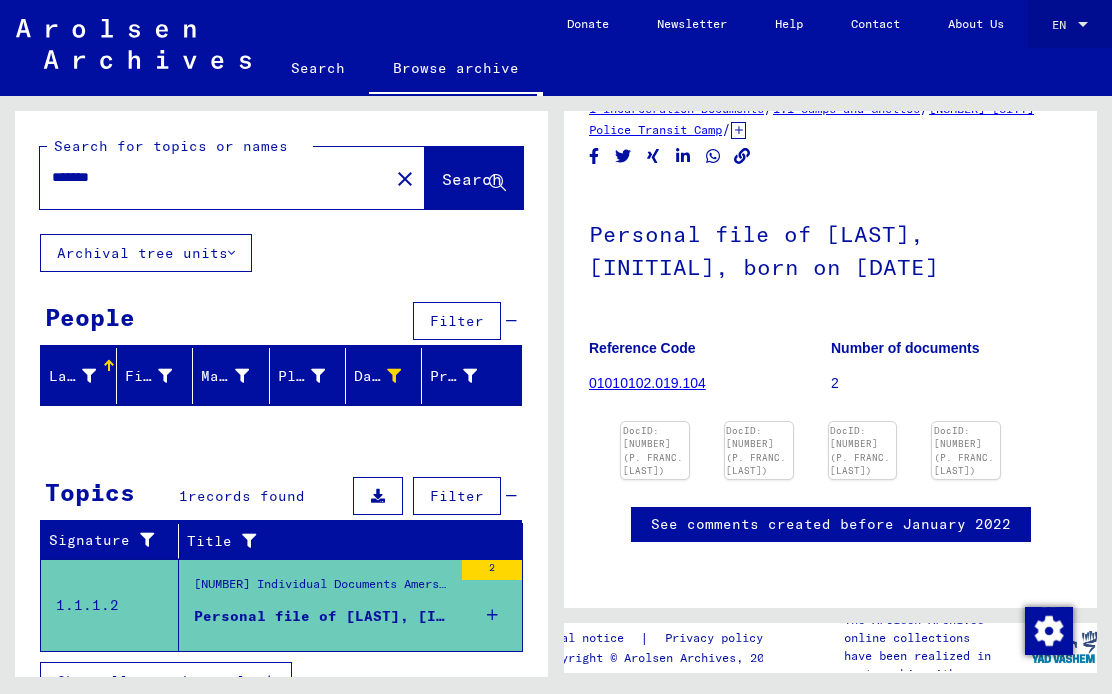 click at bounding box center [1083, 25] 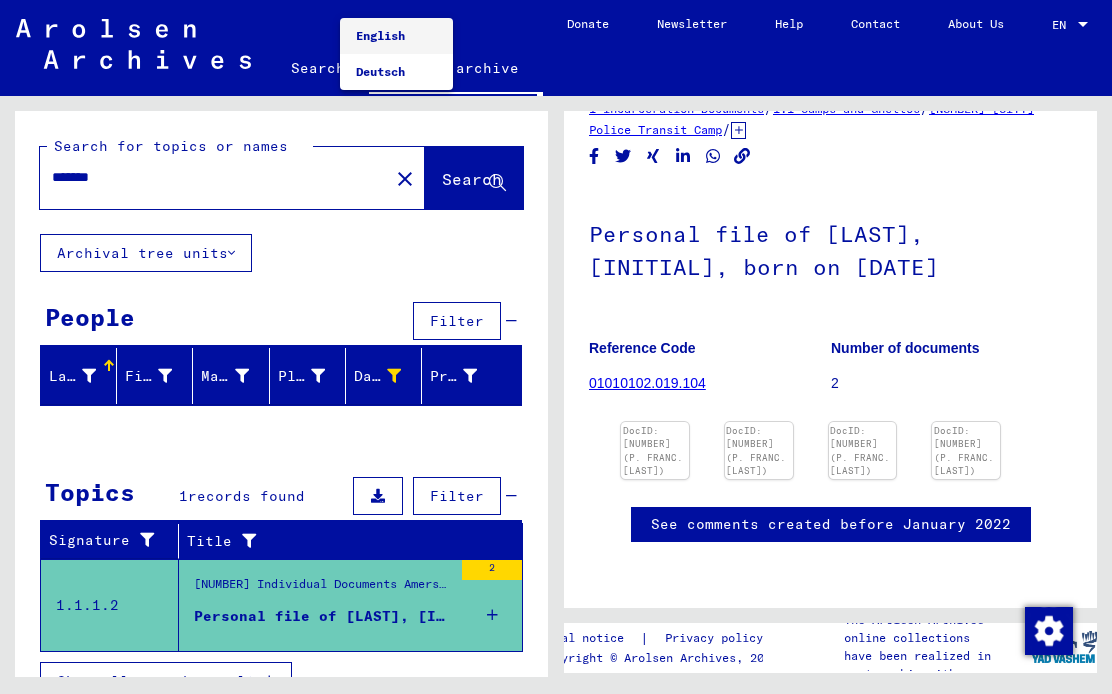 click at bounding box center (556, 347) 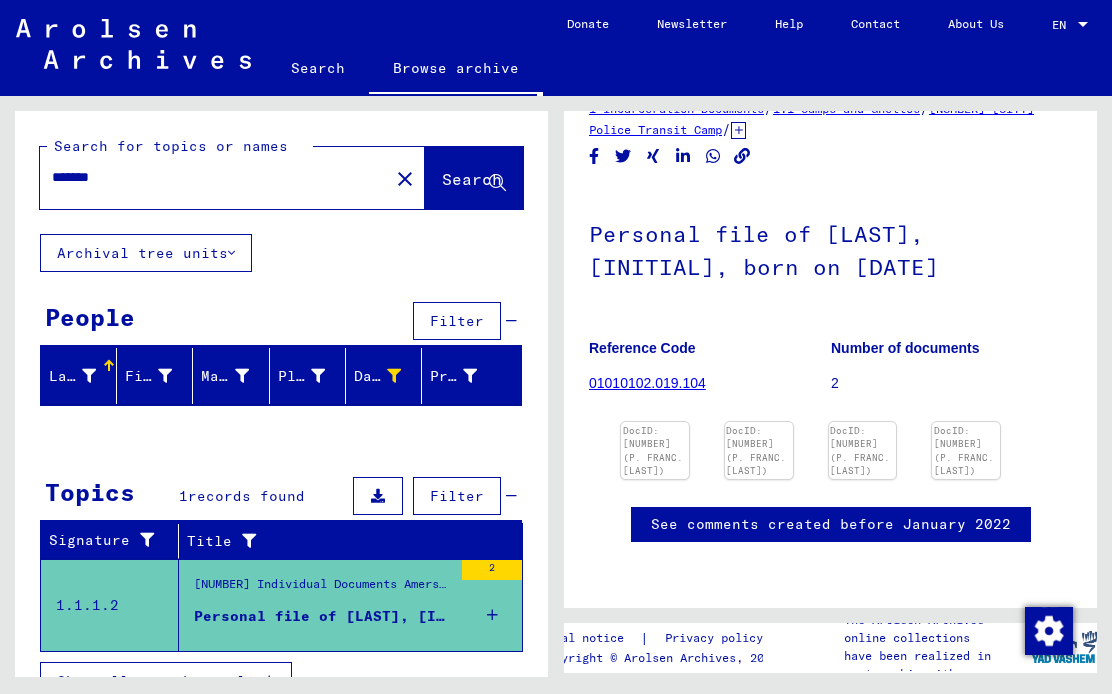 click on "See comments created before January 2022" at bounding box center (831, 524) 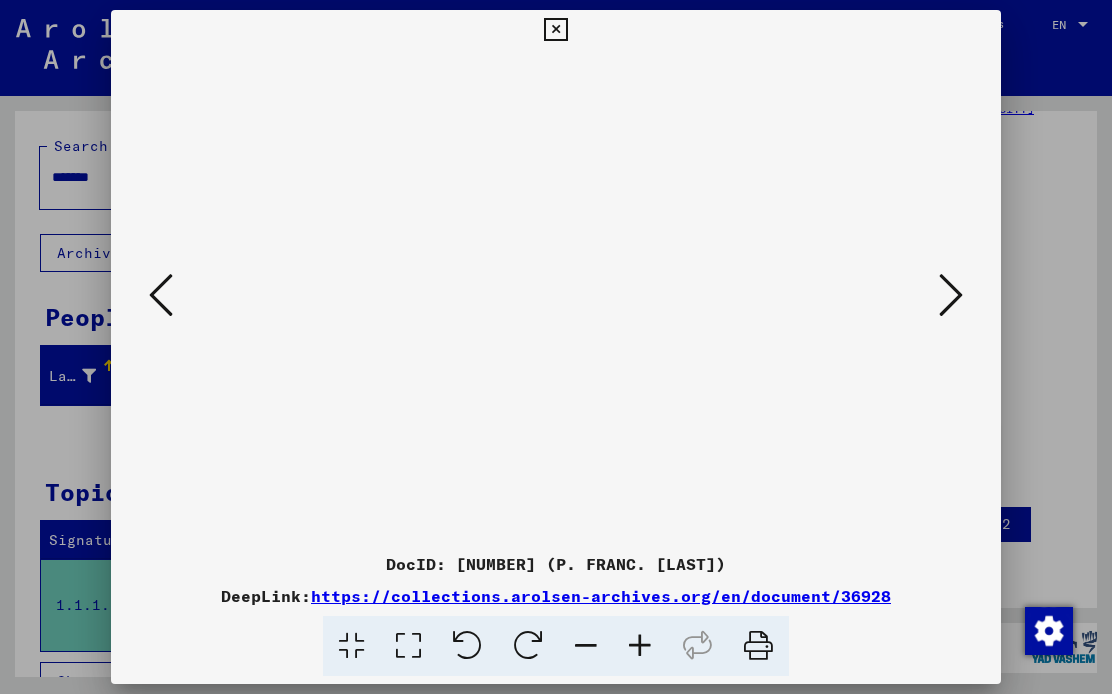click at bounding box center (556, 347) 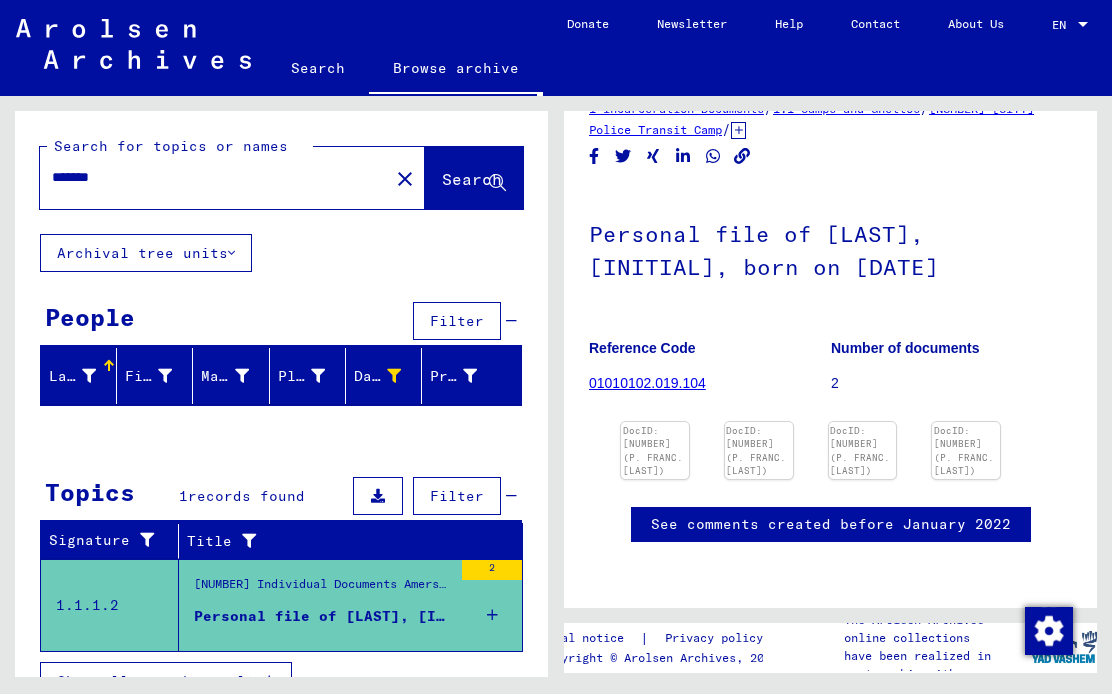 scroll, scrollTop: 0, scrollLeft: 0, axis: both 